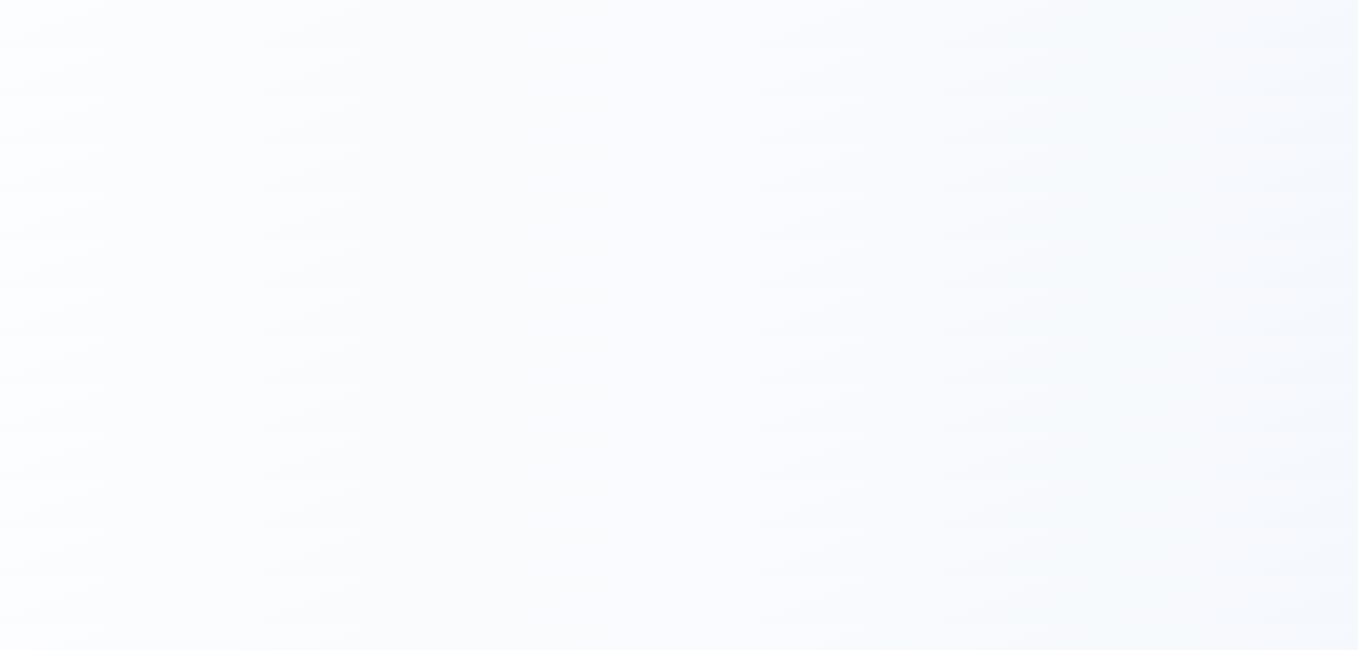 scroll, scrollTop: 0, scrollLeft: 0, axis: both 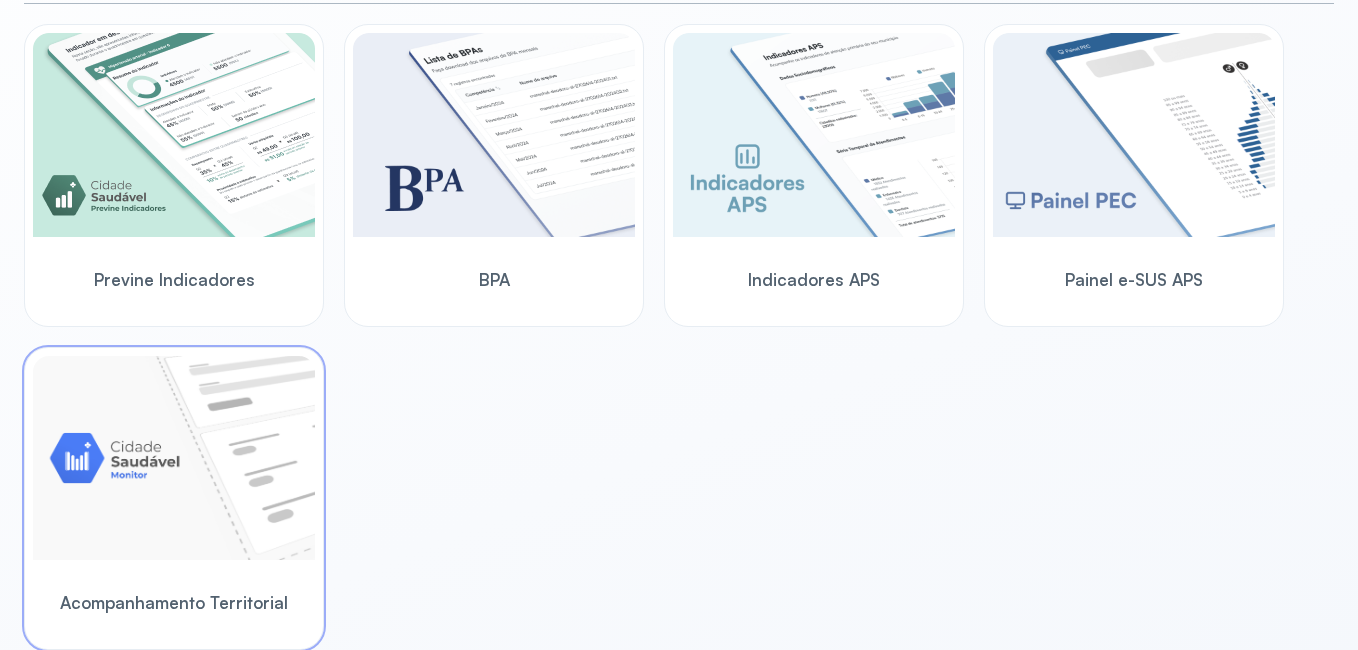 click at bounding box center [174, 458] 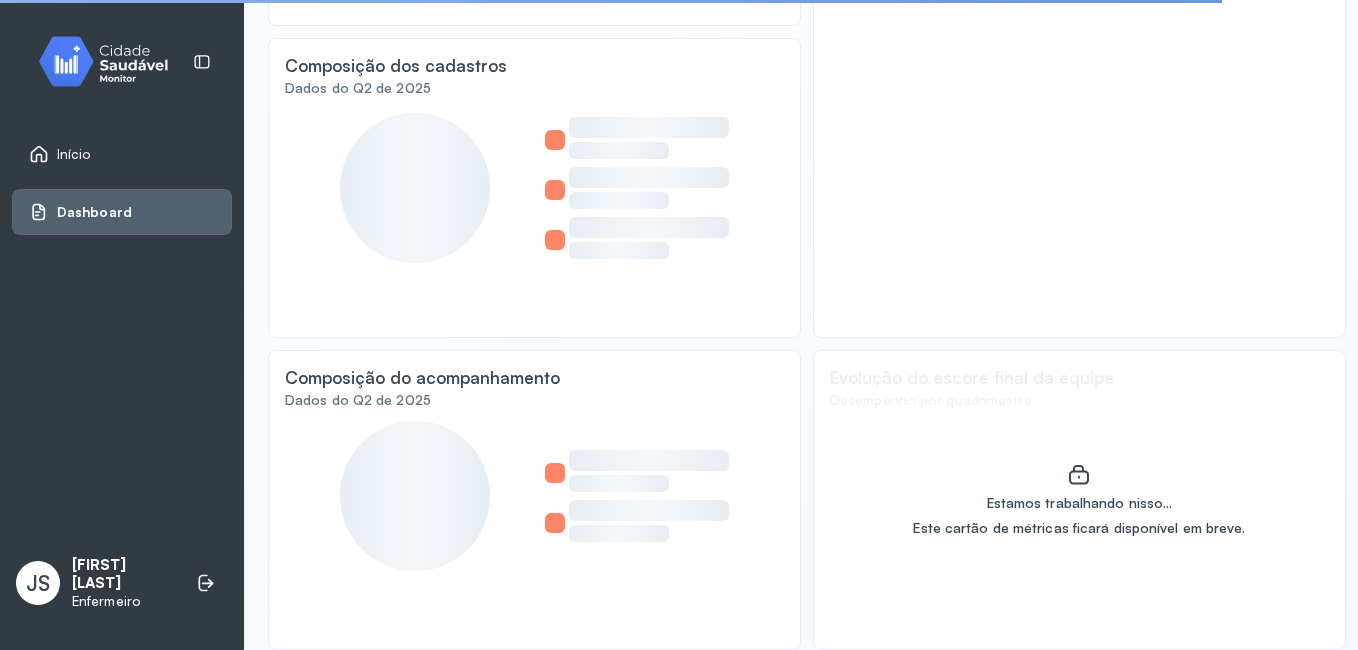 scroll, scrollTop: 214, scrollLeft: 0, axis: vertical 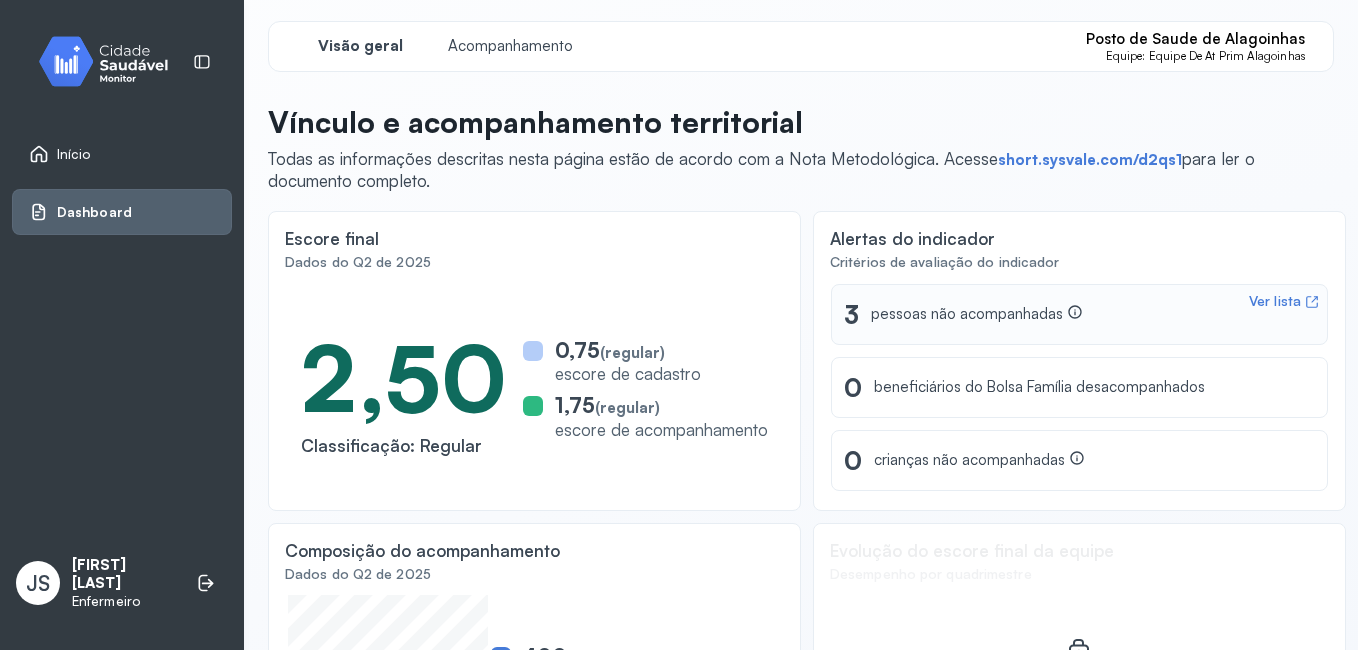 click on "pessoas não acompanhadas" at bounding box center (977, 314) 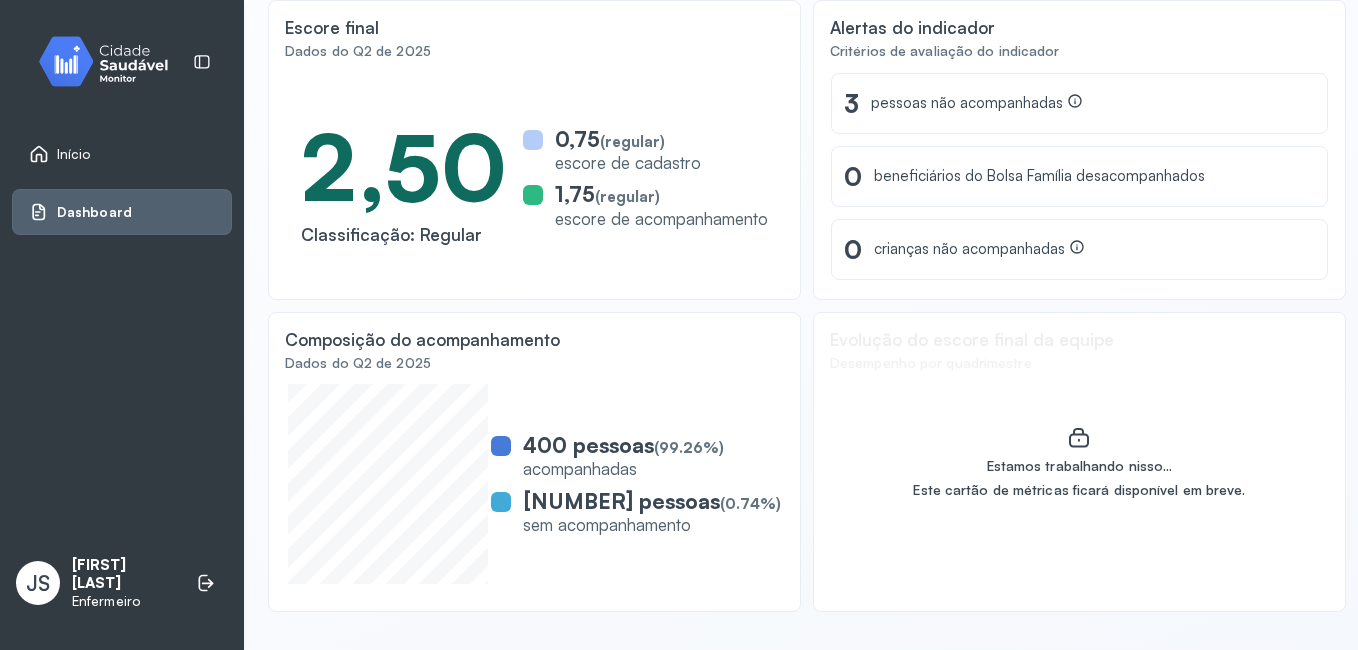 scroll, scrollTop: 0, scrollLeft: 0, axis: both 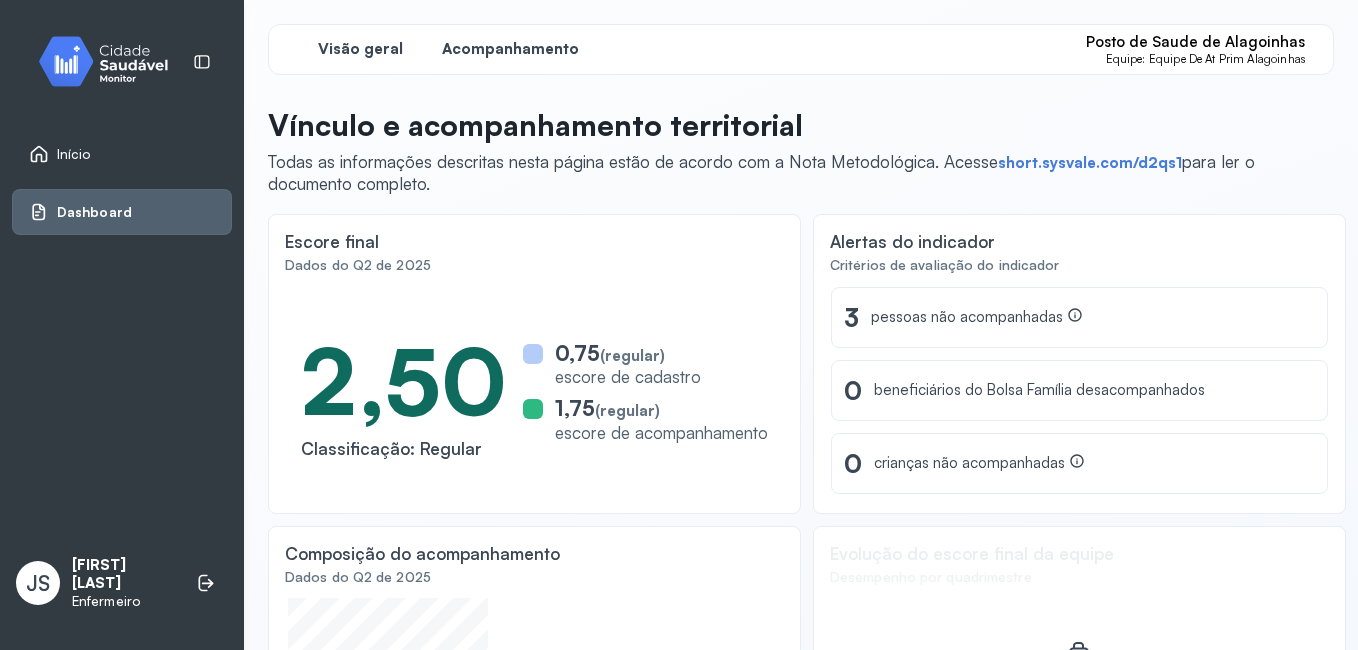 click on "Acompanhamento" at bounding box center [510, 49] 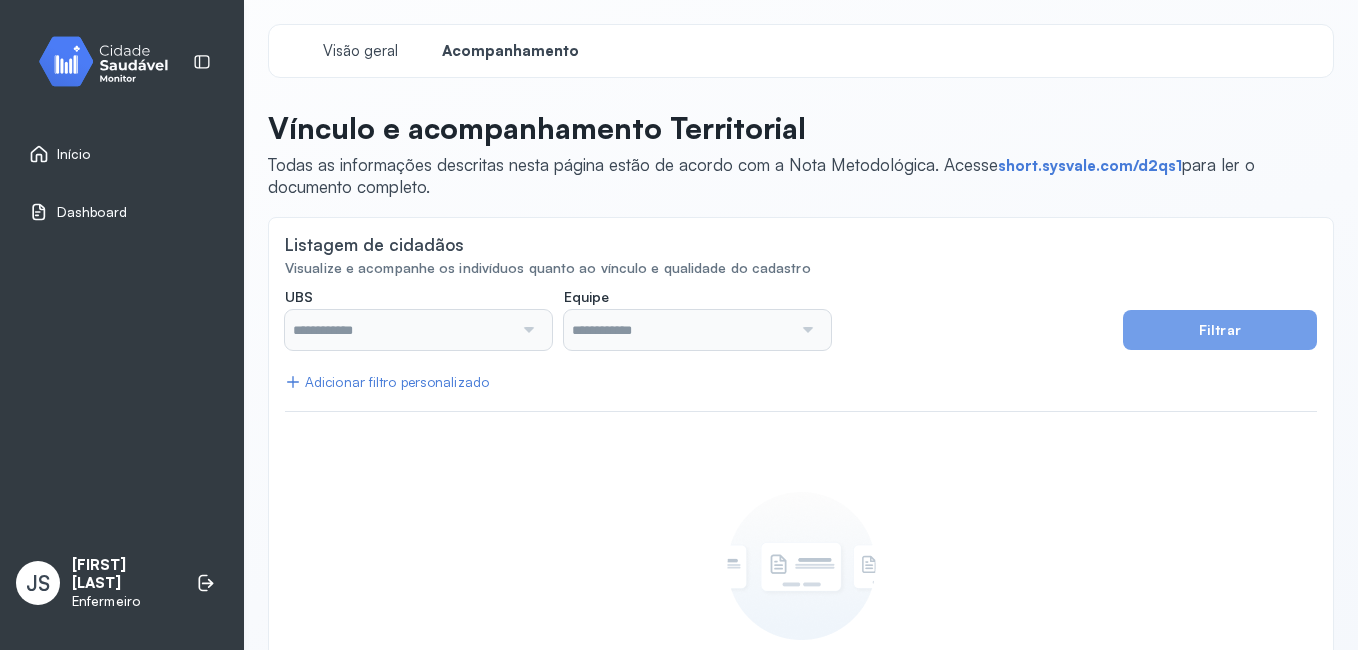 type on "**********" 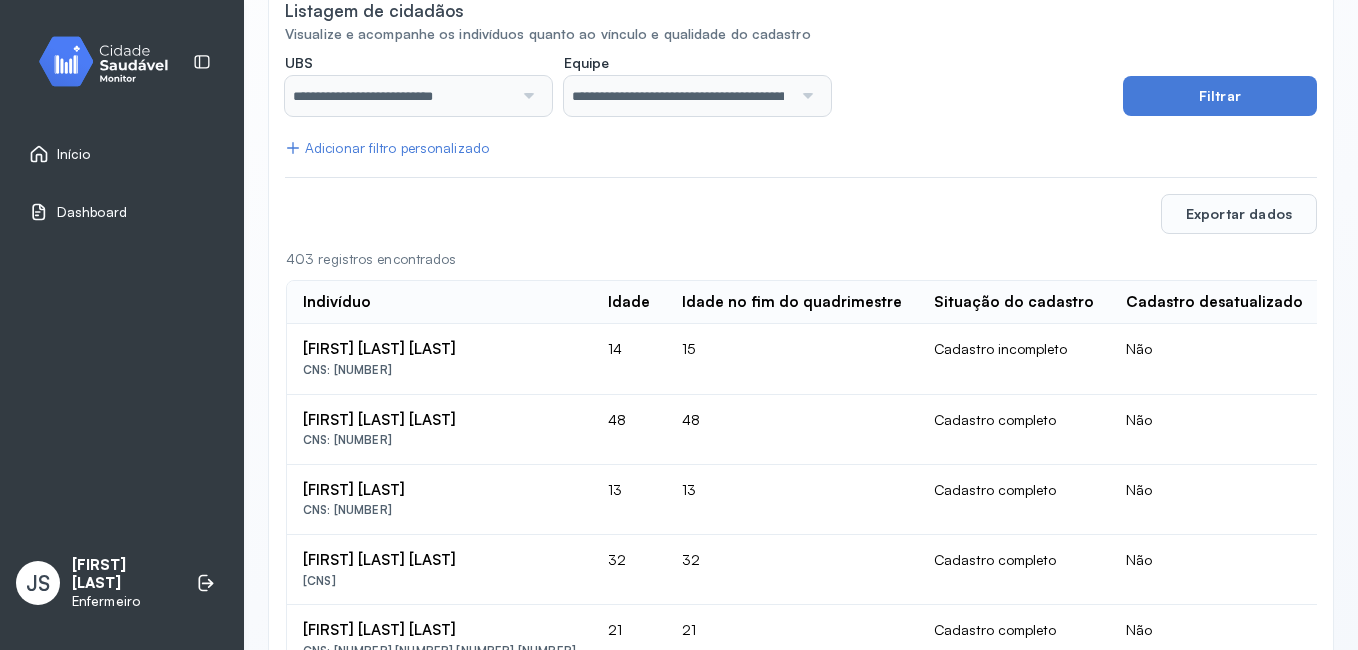 scroll, scrollTop: 266, scrollLeft: 0, axis: vertical 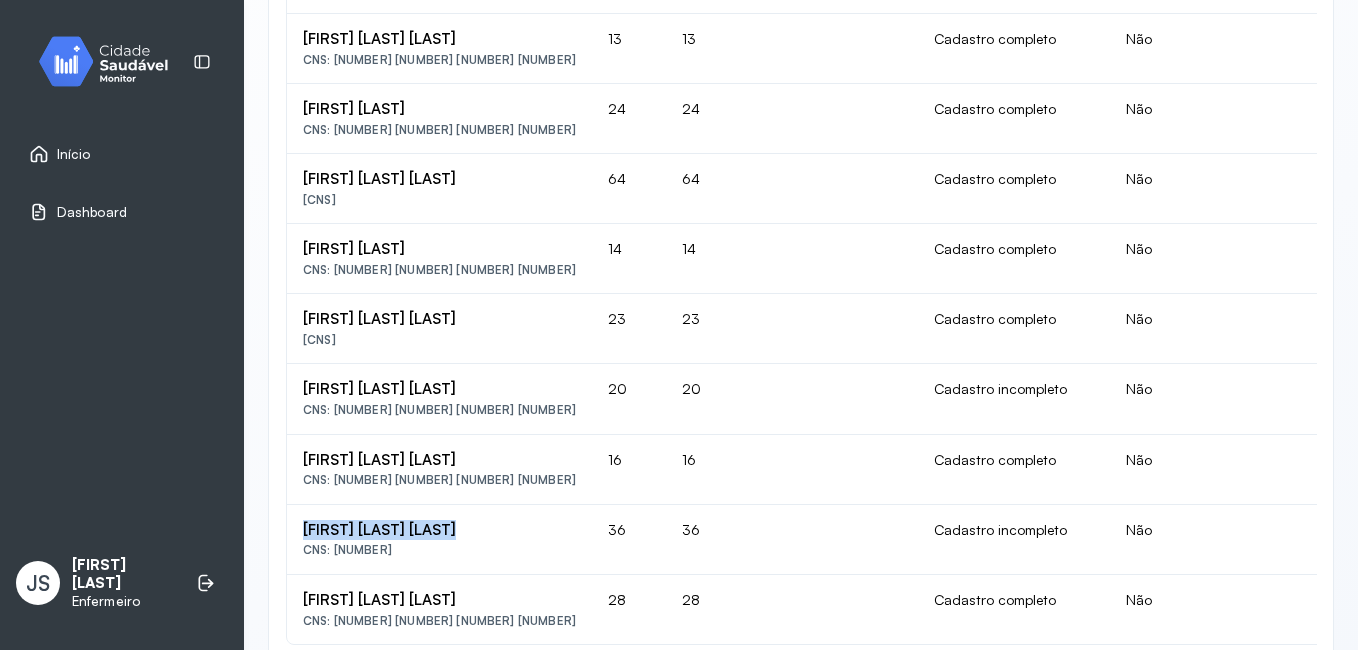 drag, startPoint x: 455, startPoint y: 528, endPoint x: 293, endPoint y: 519, distance: 162.2498 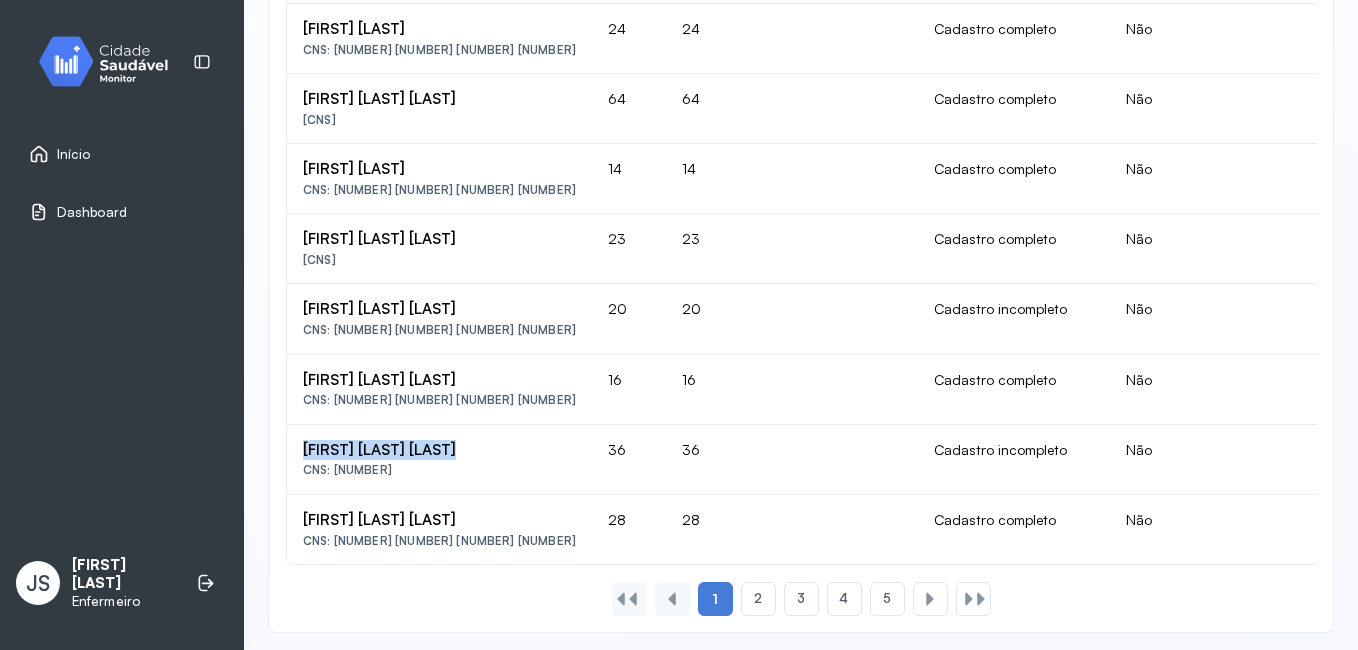scroll, scrollTop: 1424, scrollLeft: 0, axis: vertical 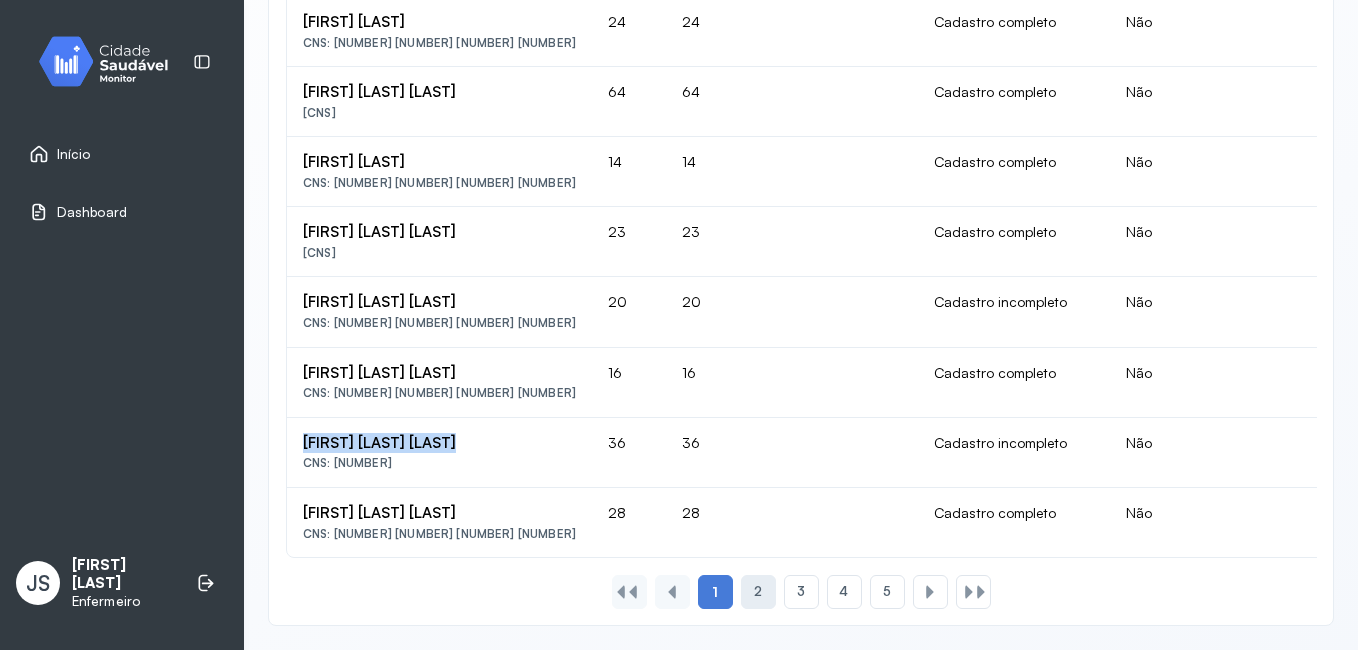 click on "2" at bounding box center (758, 591) 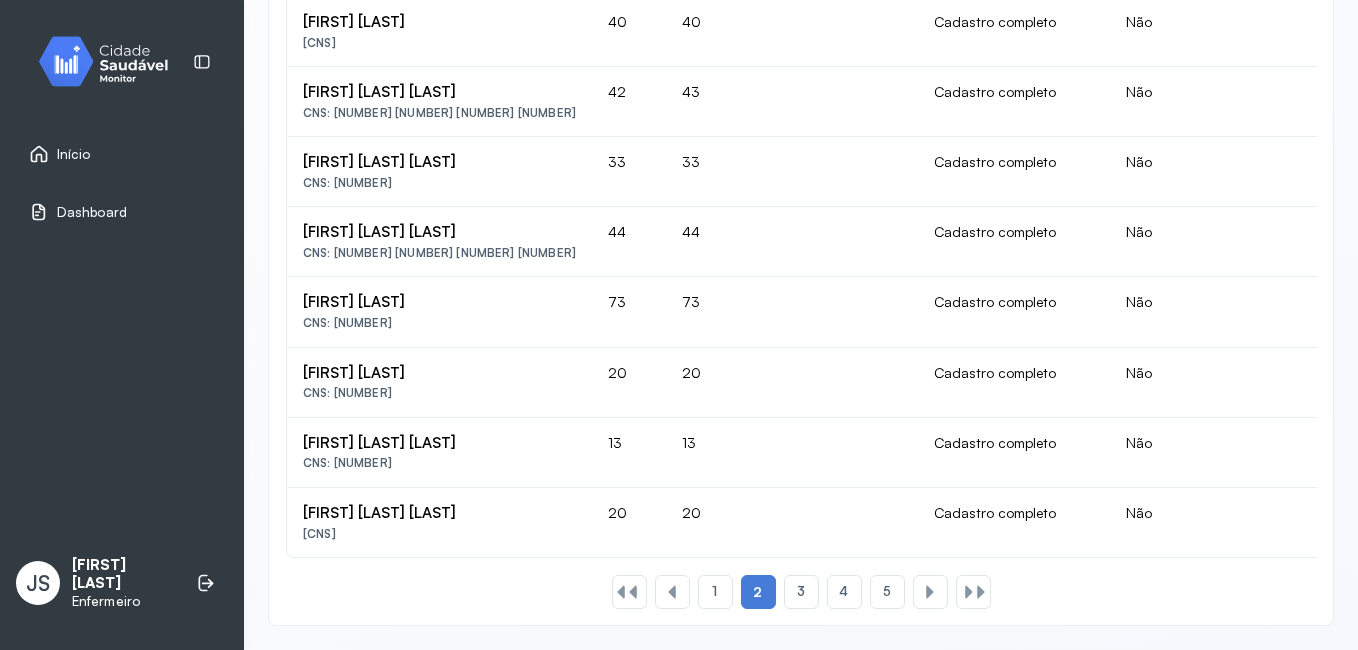 scroll, scrollTop: 1424, scrollLeft: 0, axis: vertical 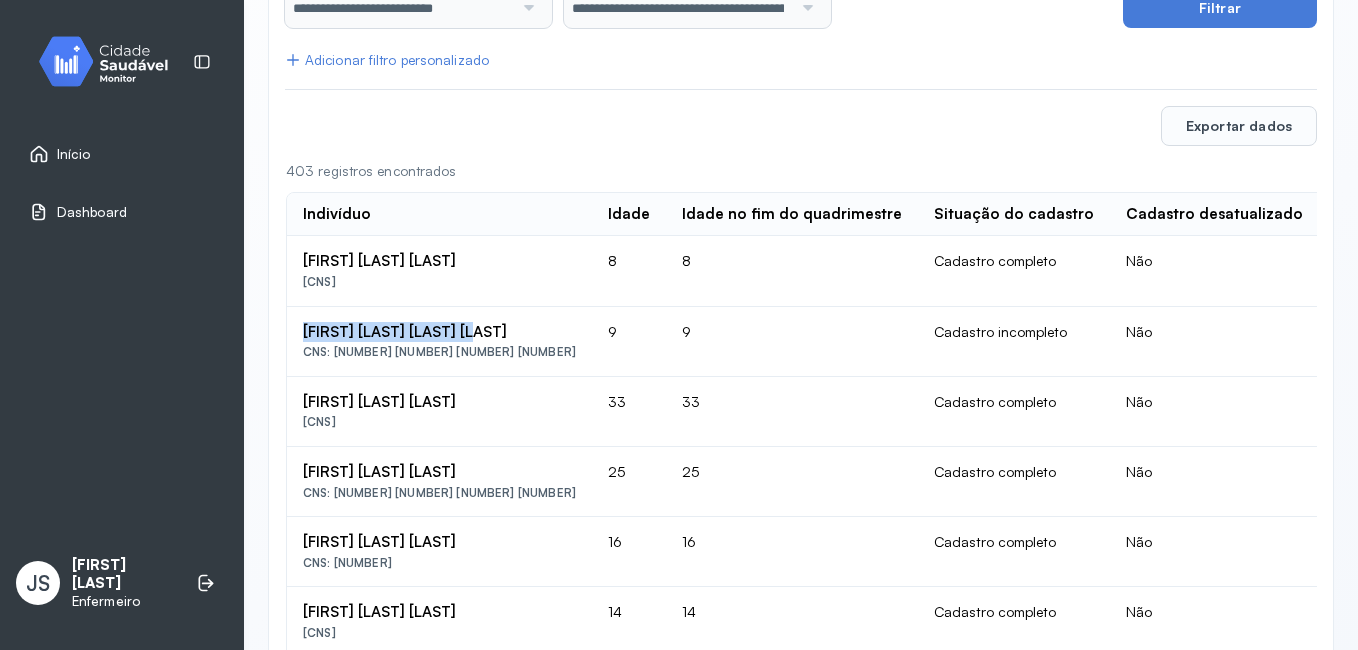 drag, startPoint x: 472, startPoint y: 331, endPoint x: 301, endPoint y: 336, distance: 171.07309 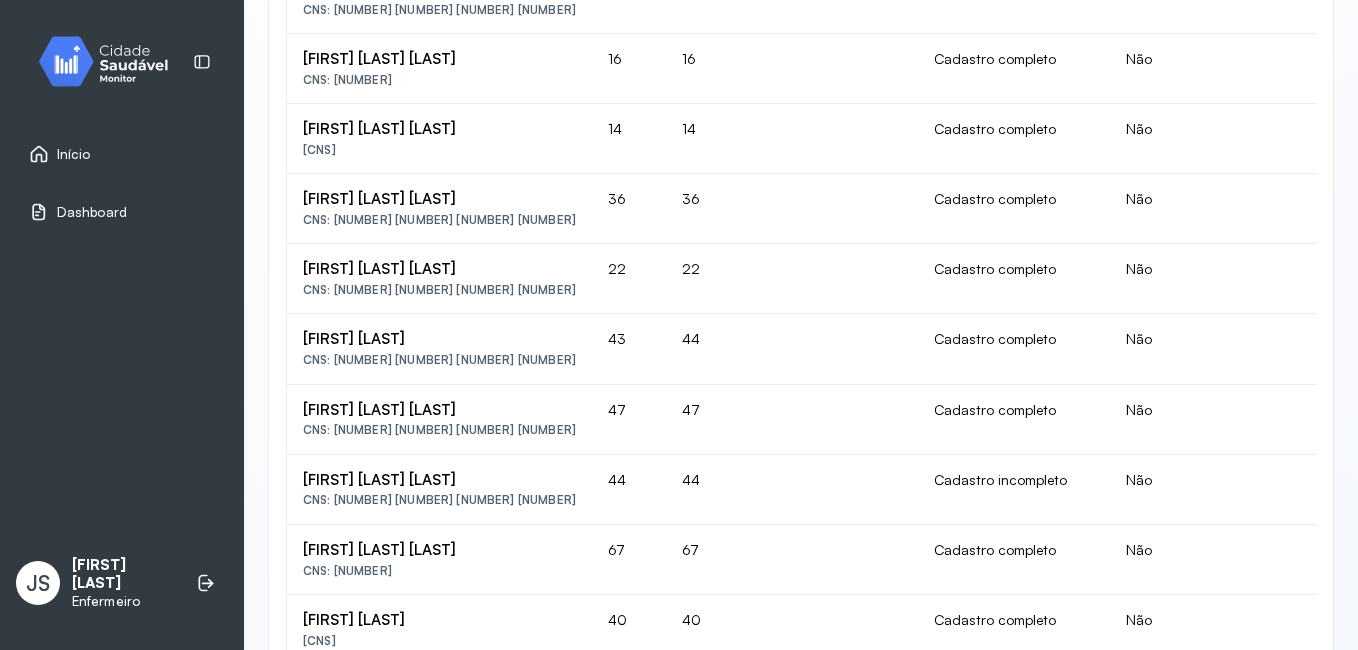 scroll, scrollTop: 808, scrollLeft: 0, axis: vertical 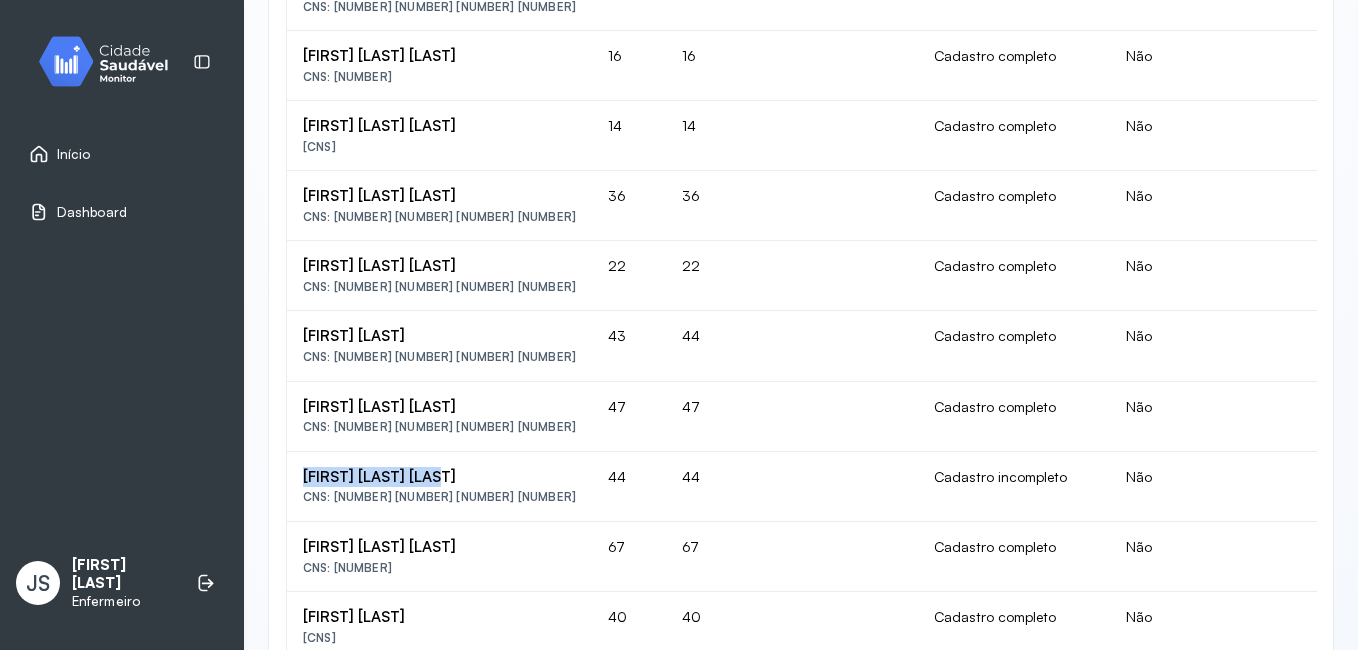 drag, startPoint x: 439, startPoint y: 474, endPoint x: 301, endPoint y: 474, distance: 138 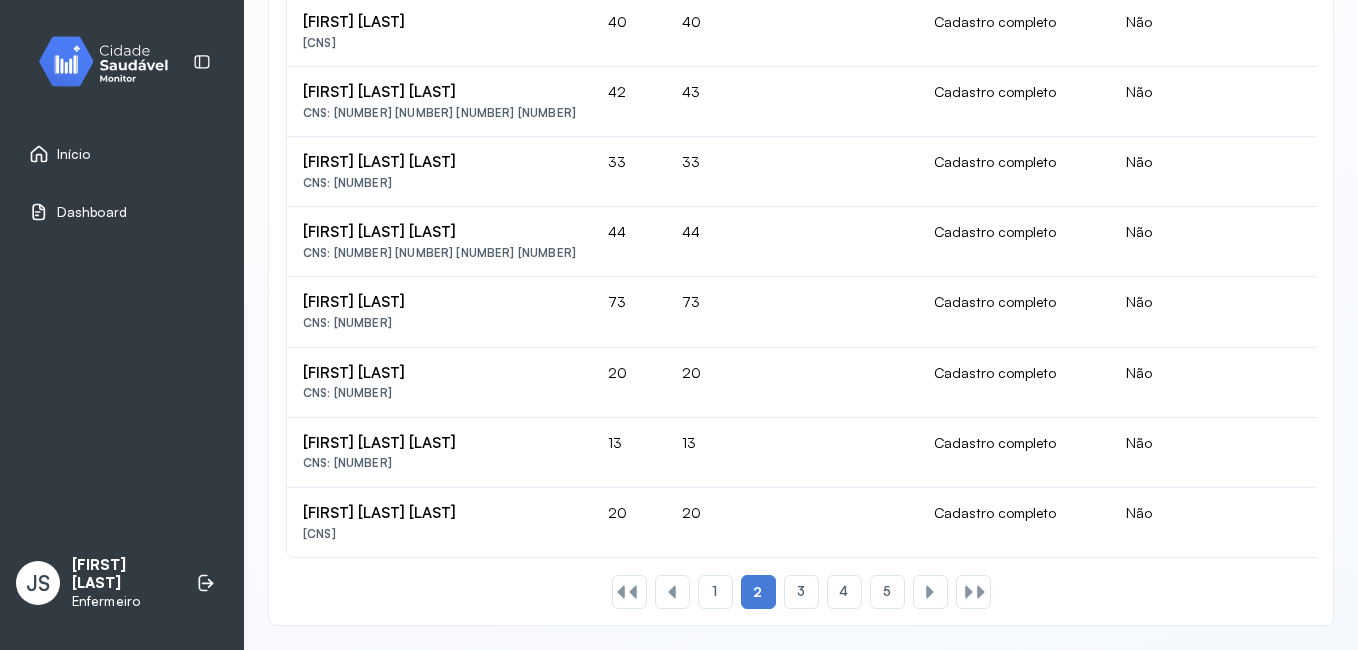 scroll, scrollTop: 1424, scrollLeft: 0, axis: vertical 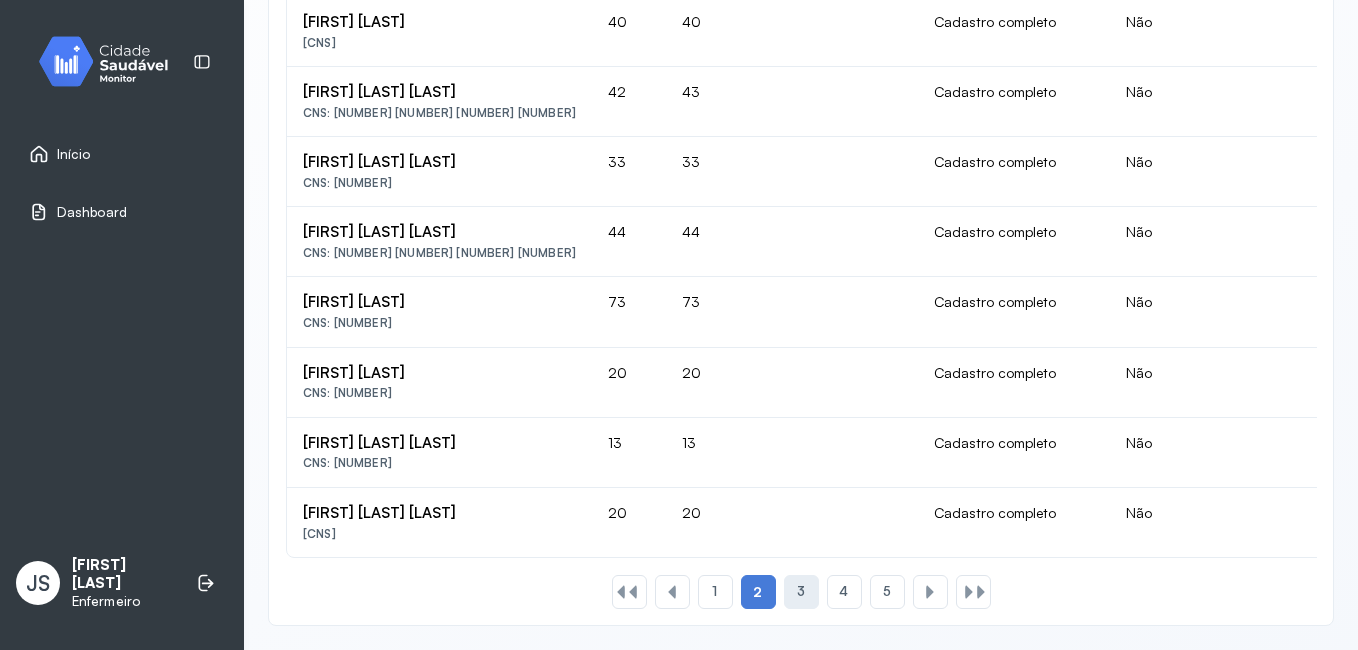 click on "3" 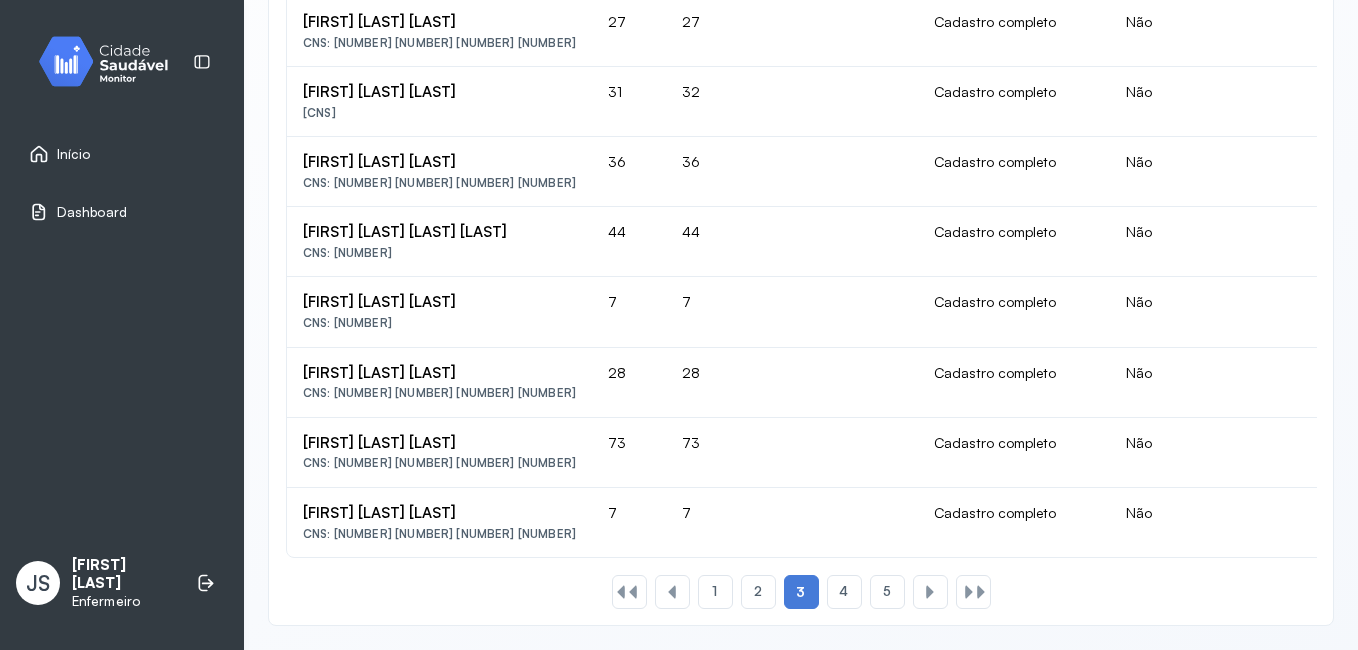 scroll, scrollTop: 1424, scrollLeft: 0, axis: vertical 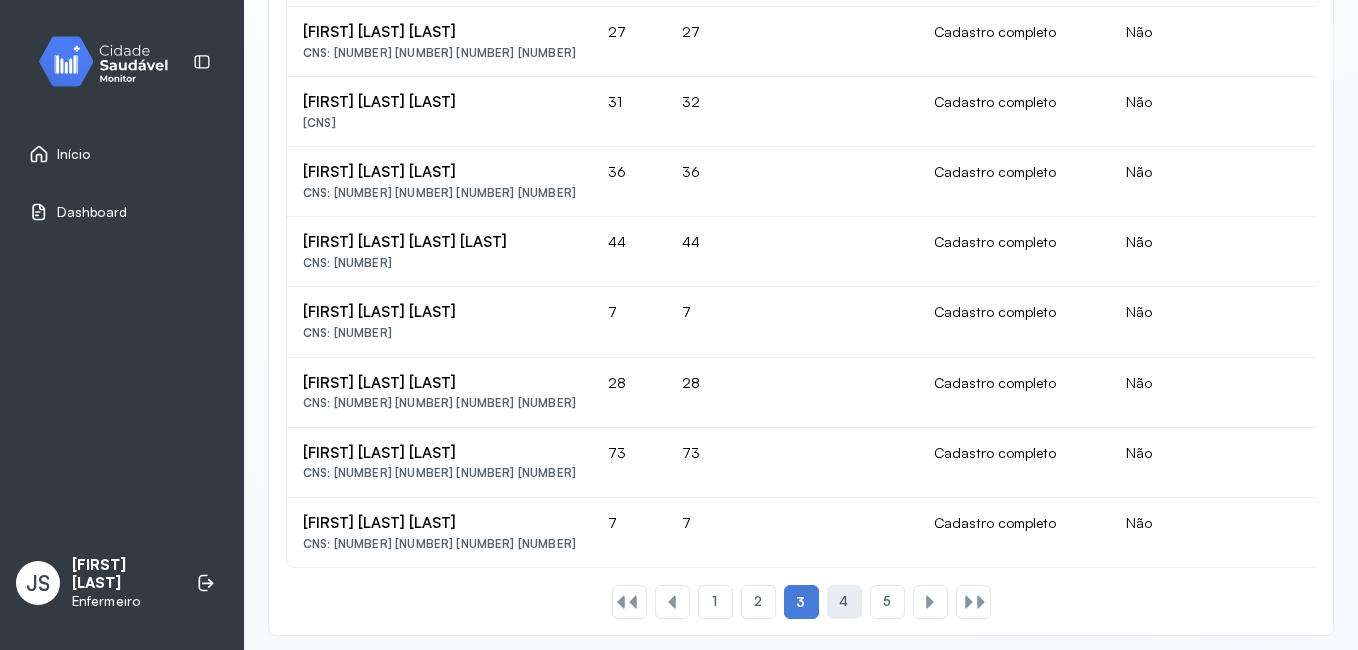 click on "4" 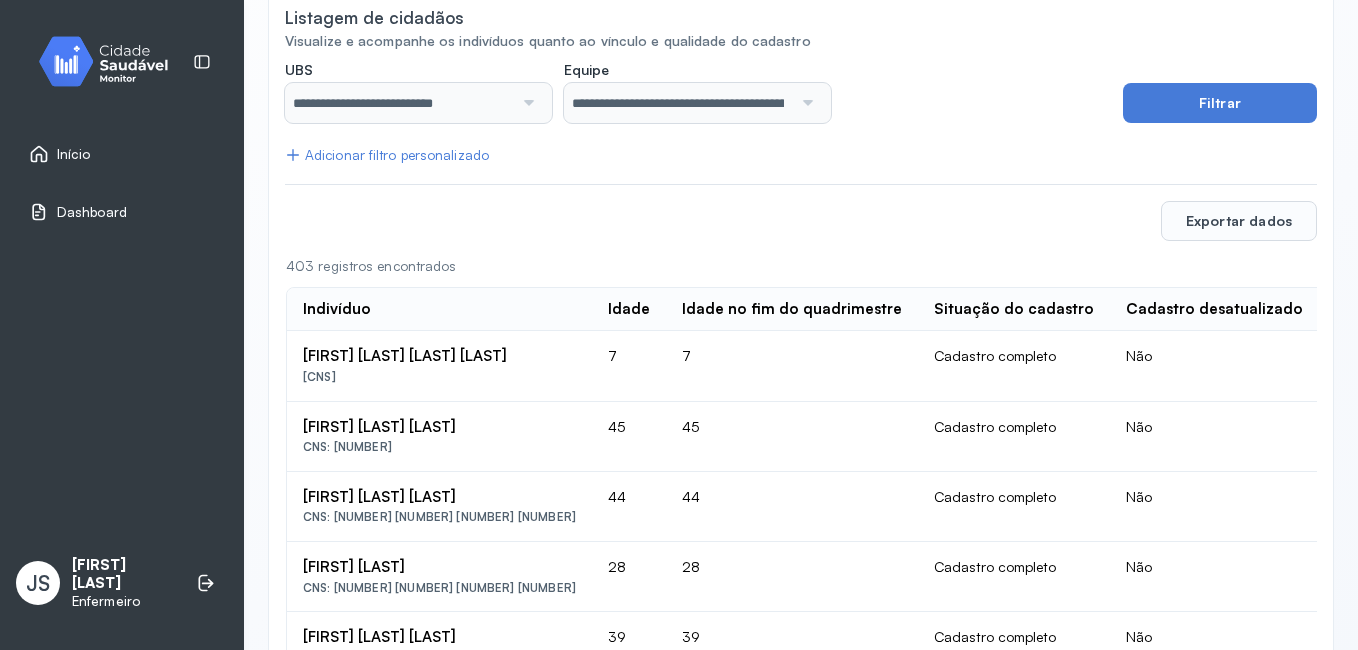 scroll, scrollTop: 1393, scrollLeft: 0, axis: vertical 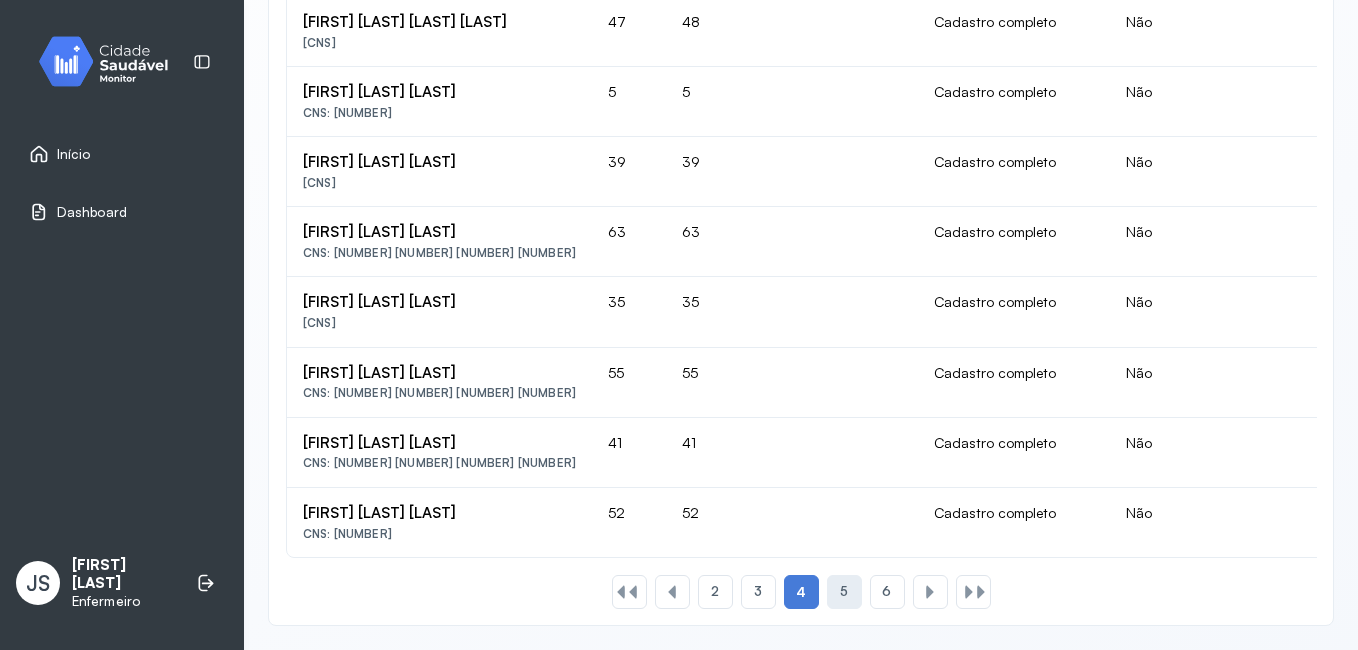 click on "5" 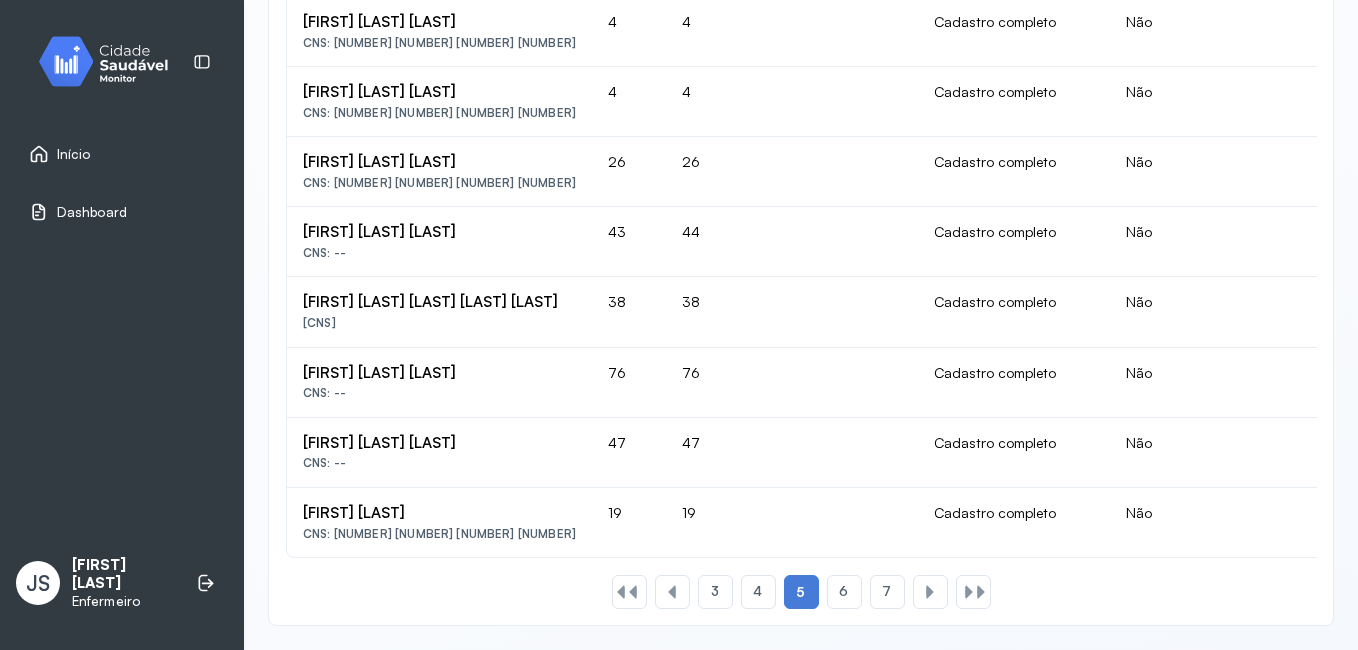 scroll, scrollTop: 1424, scrollLeft: 0, axis: vertical 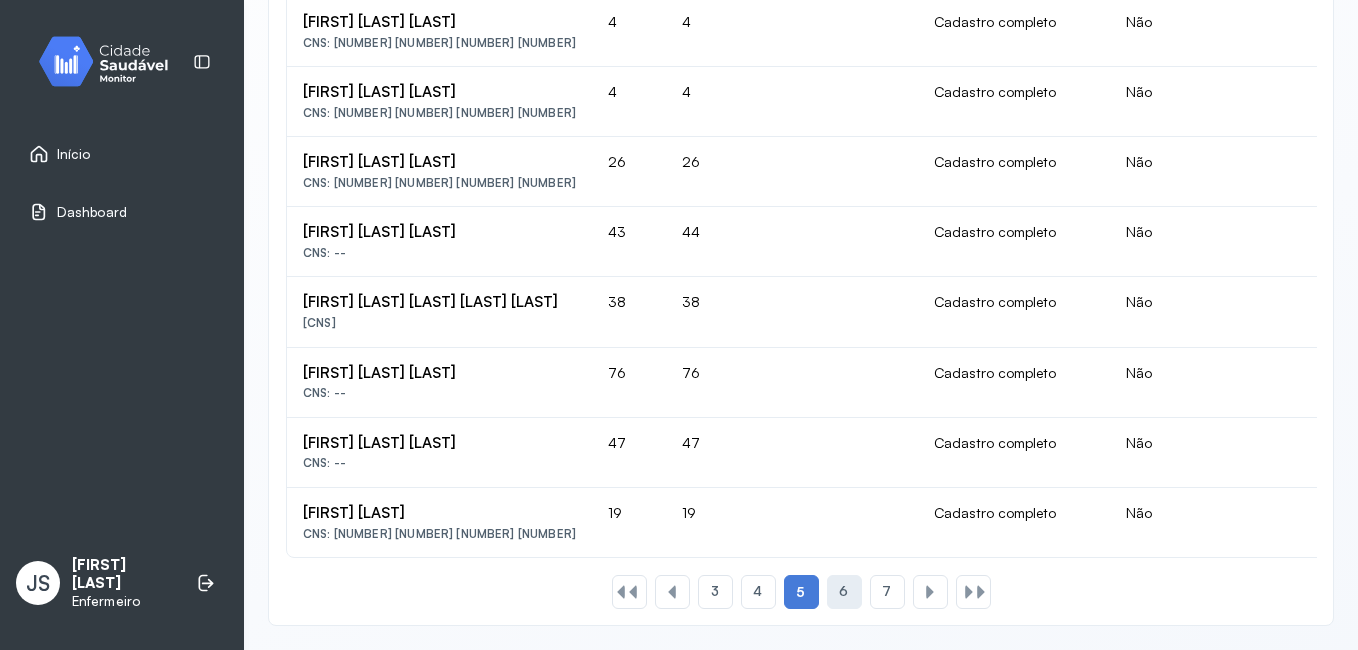 click on "6" at bounding box center [843, 591] 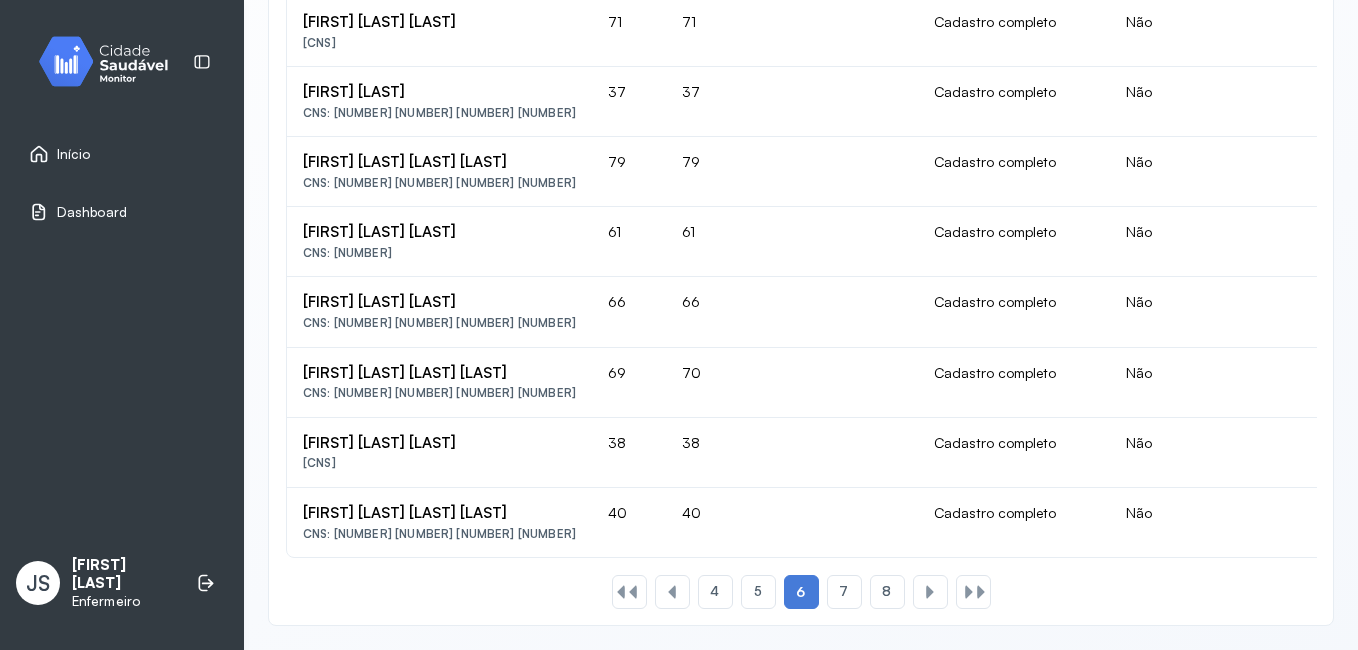 scroll, scrollTop: 1424, scrollLeft: 0, axis: vertical 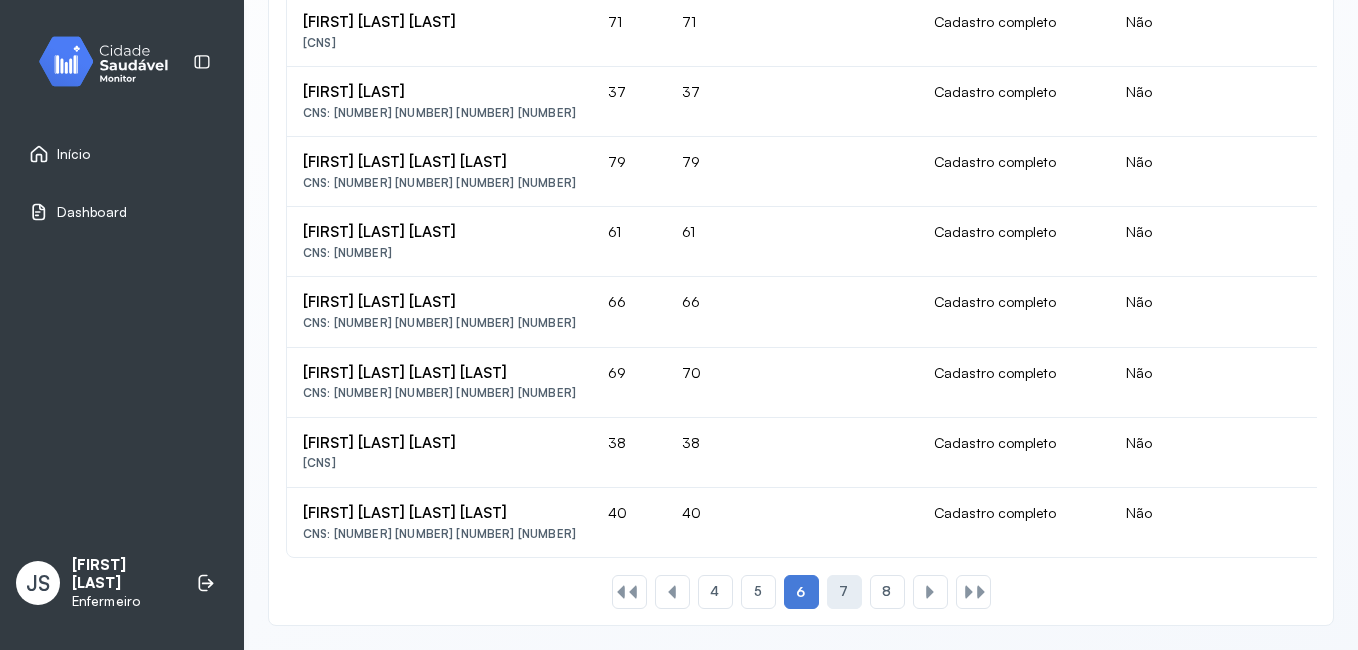 click on "7" at bounding box center (843, 591) 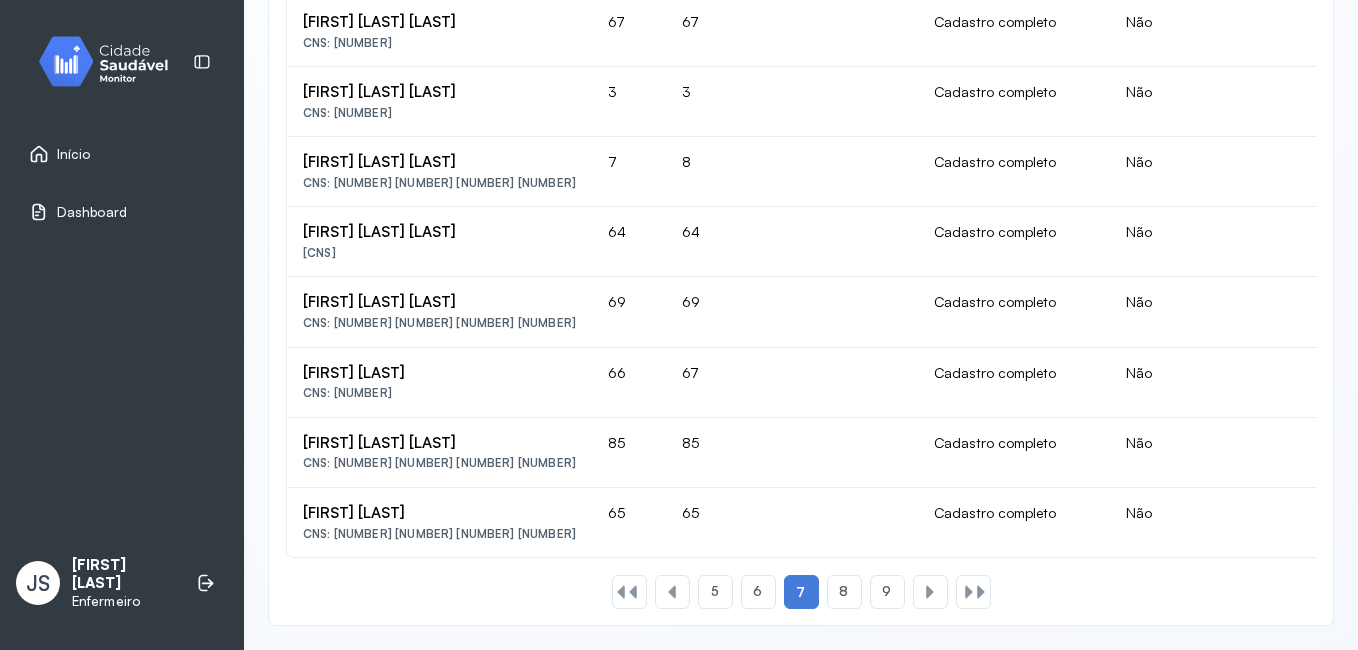 scroll, scrollTop: 1424, scrollLeft: 0, axis: vertical 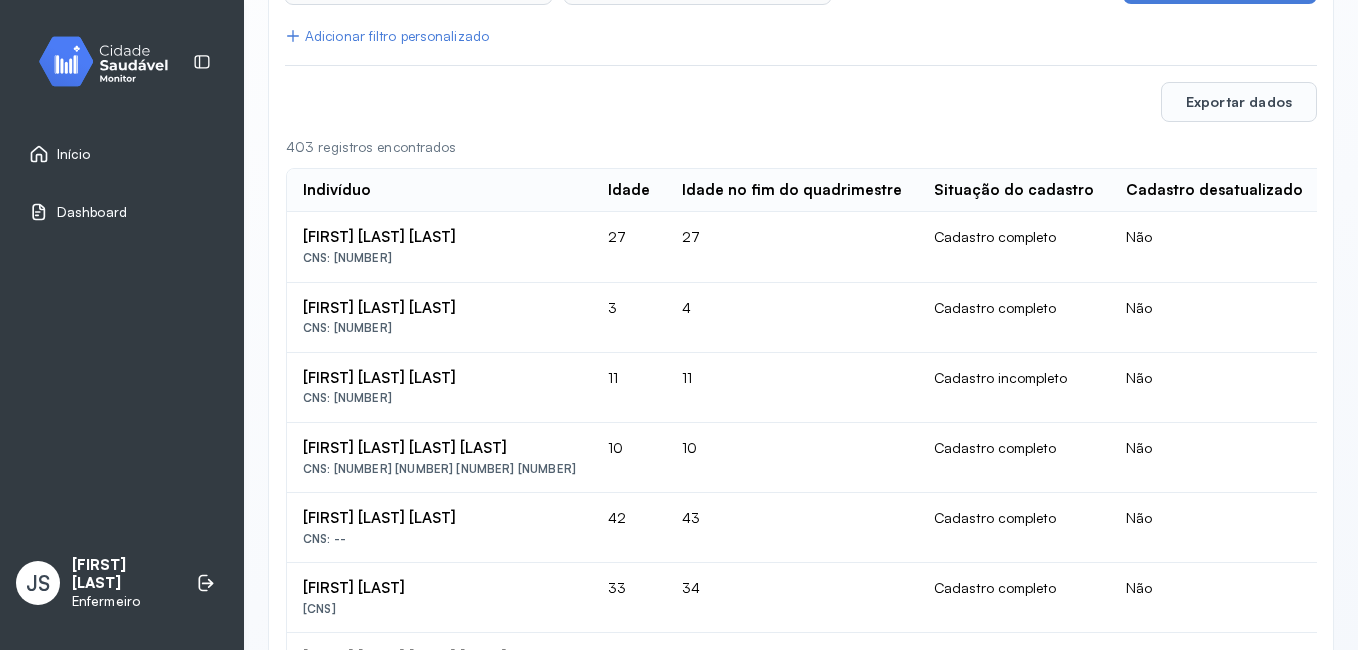 drag, startPoint x: 460, startPoint y: 377, endPoint x: 298, endPoint y: 375, distance: 162.01234 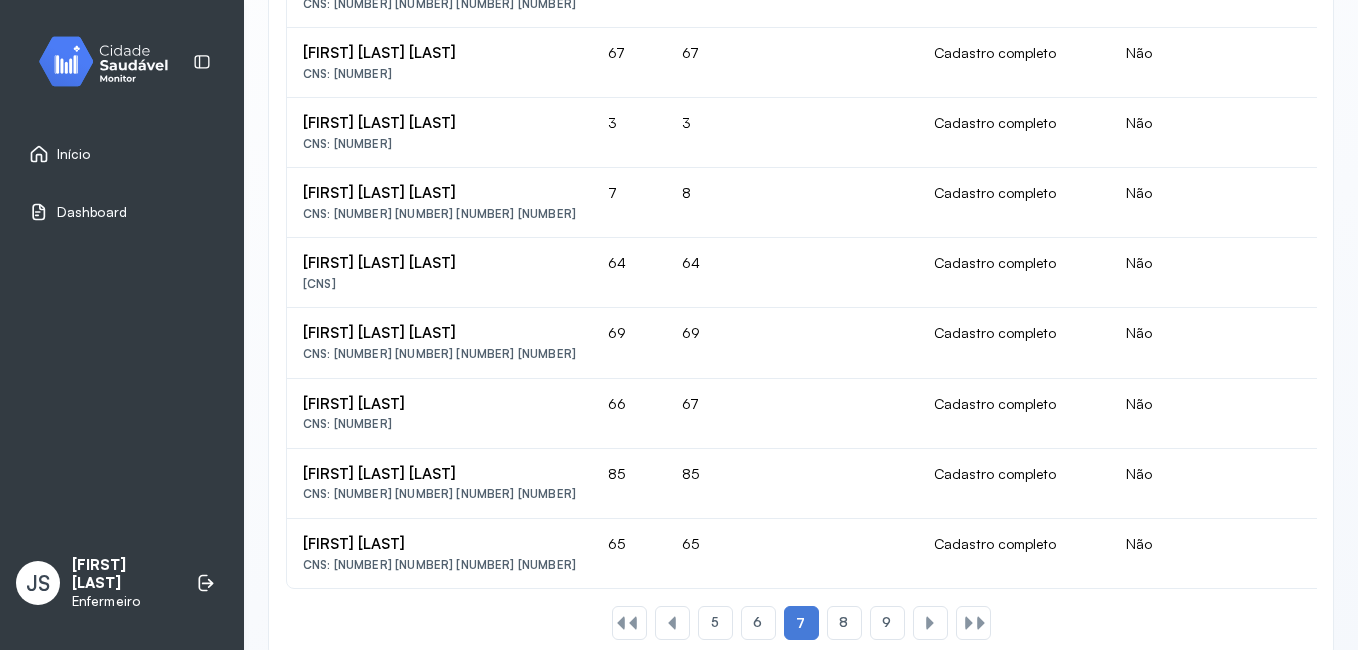 scroll, scrollTop: 1424, scrollLeft: 0, axis: vertical 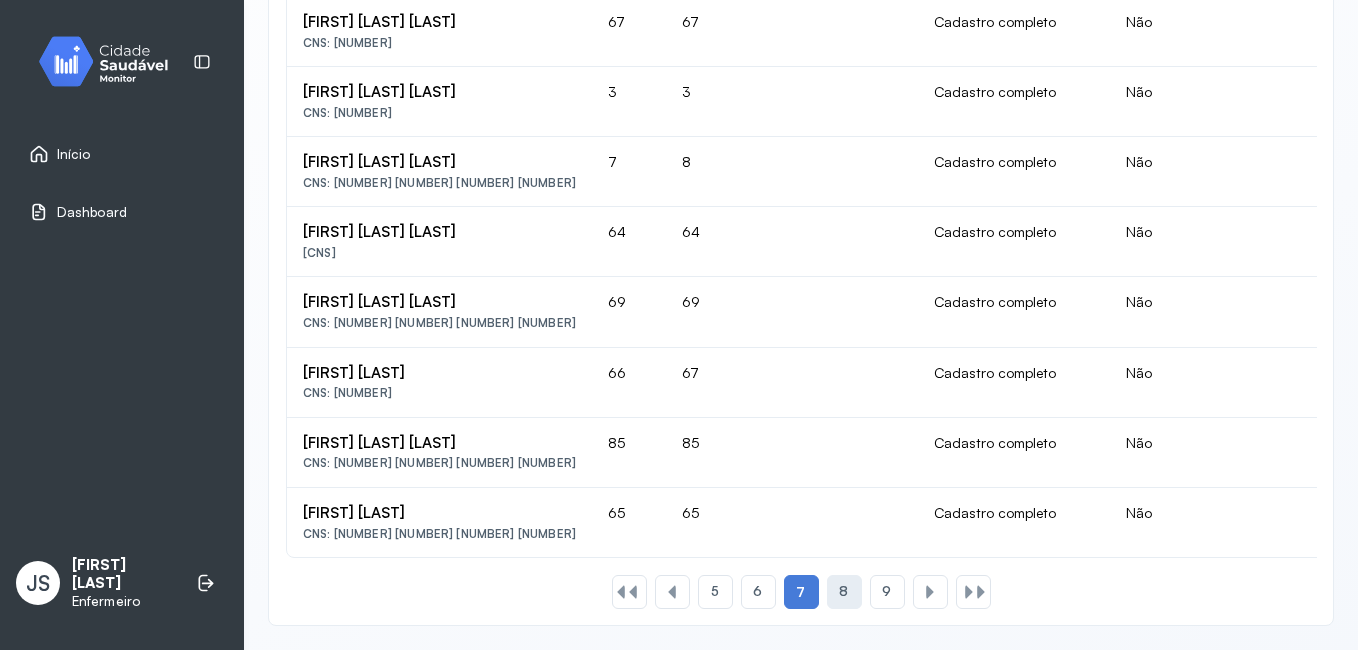 click on "8" at bounding box center (843, 591) 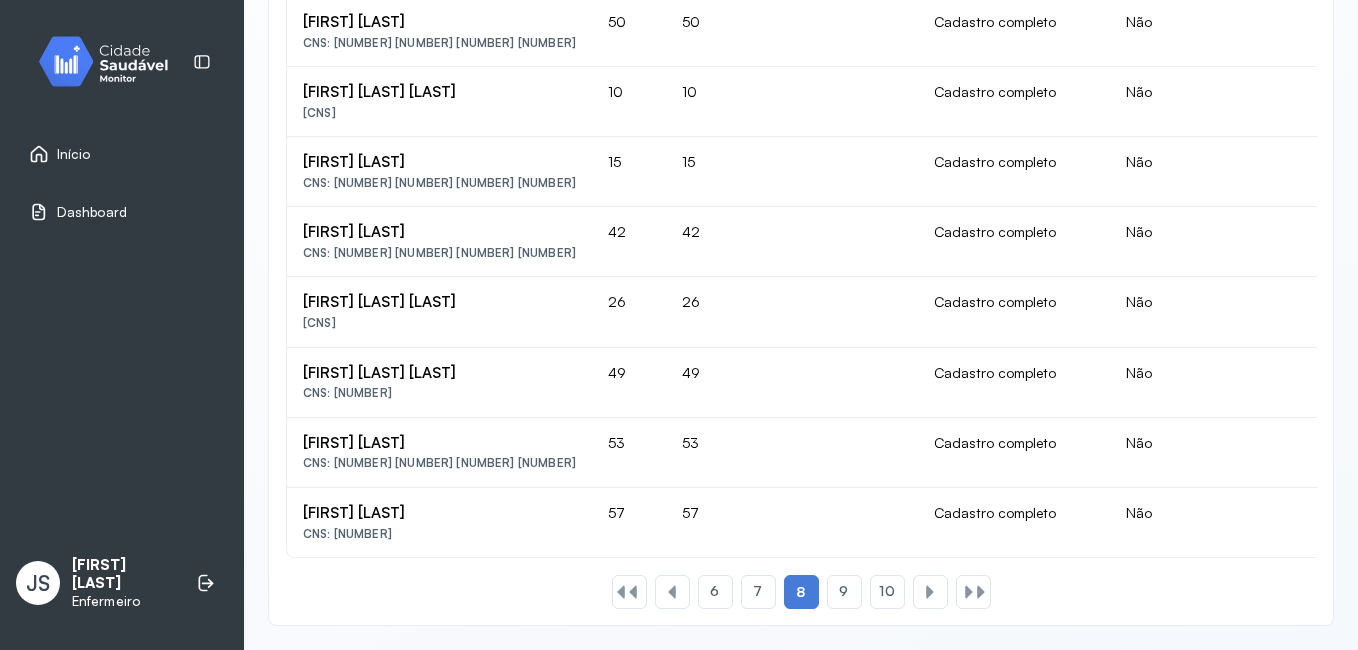 scroll, scrollTop: 1424, scrollLeft: 0, axis: vertical 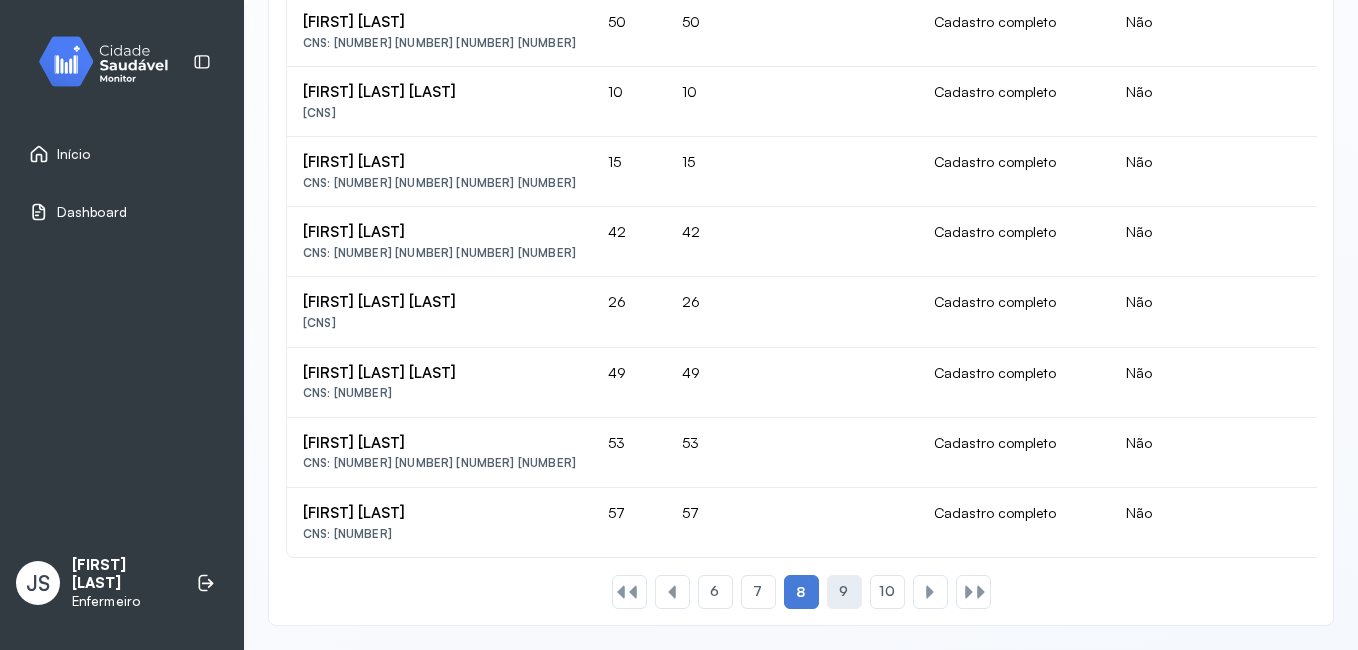 click on "9" 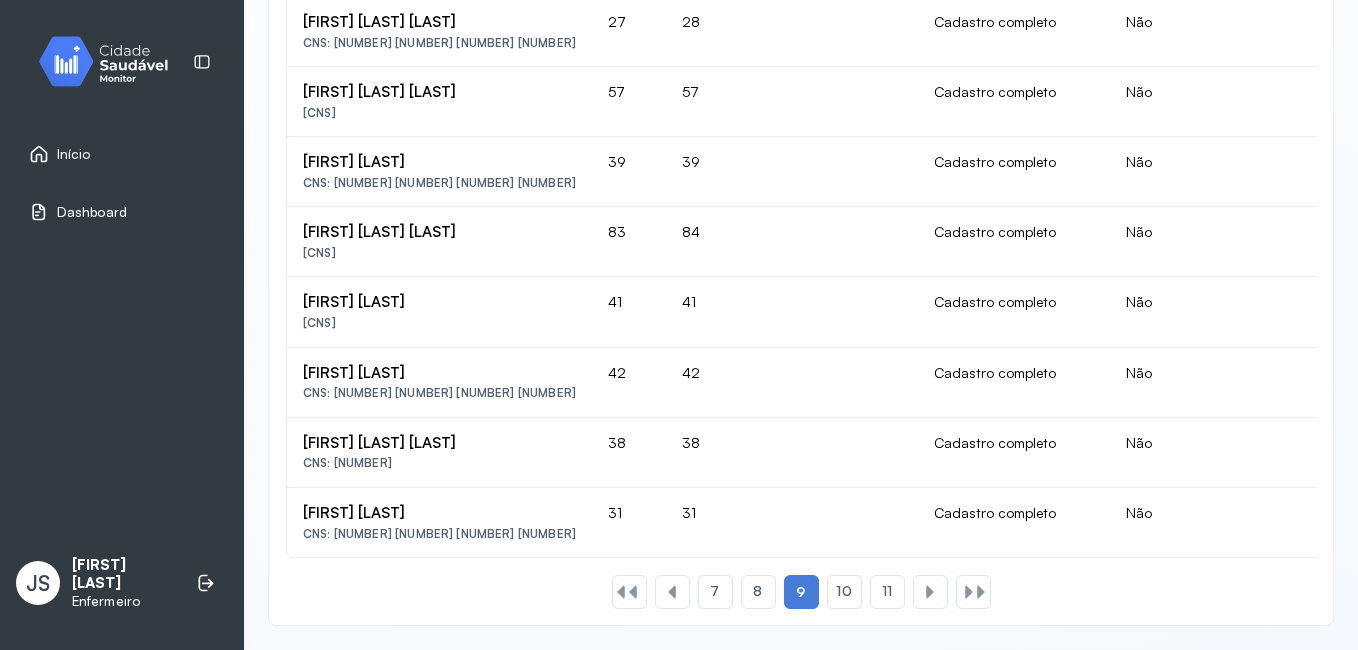 scroll, scrollTop: 1424, scrollLeft: 0, axis: vertical 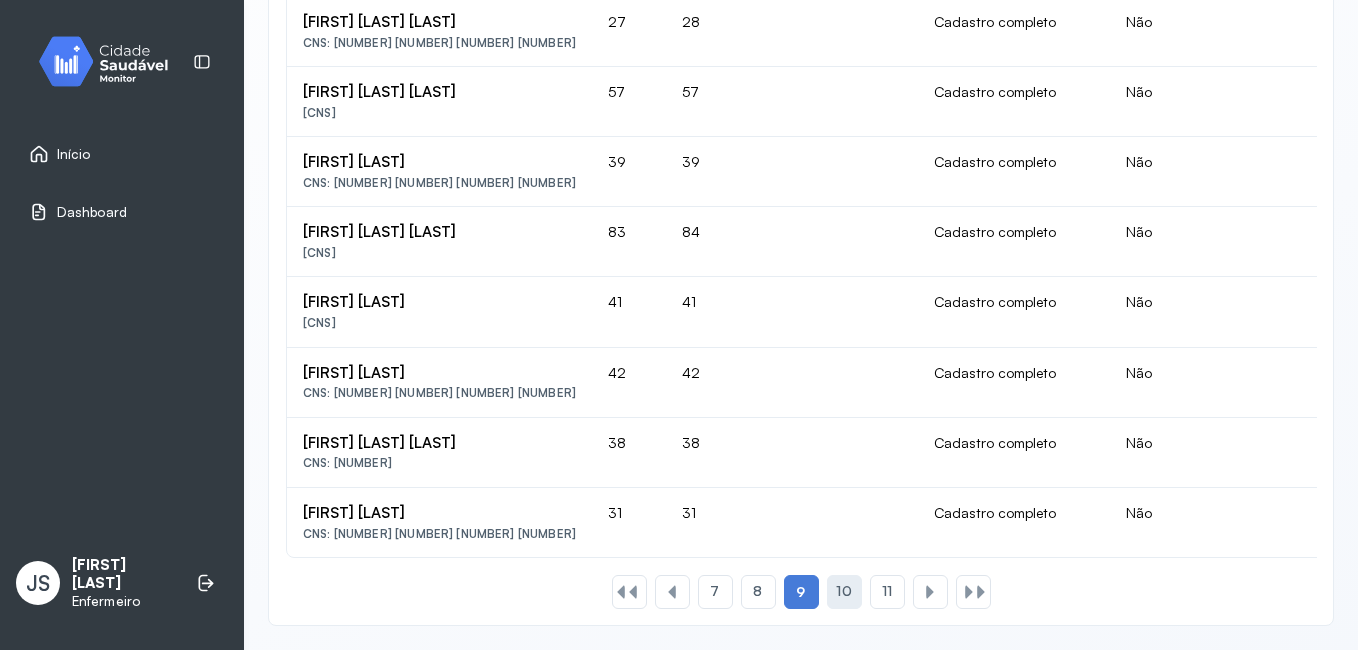 click on "10" at bounding box center [843, 591] 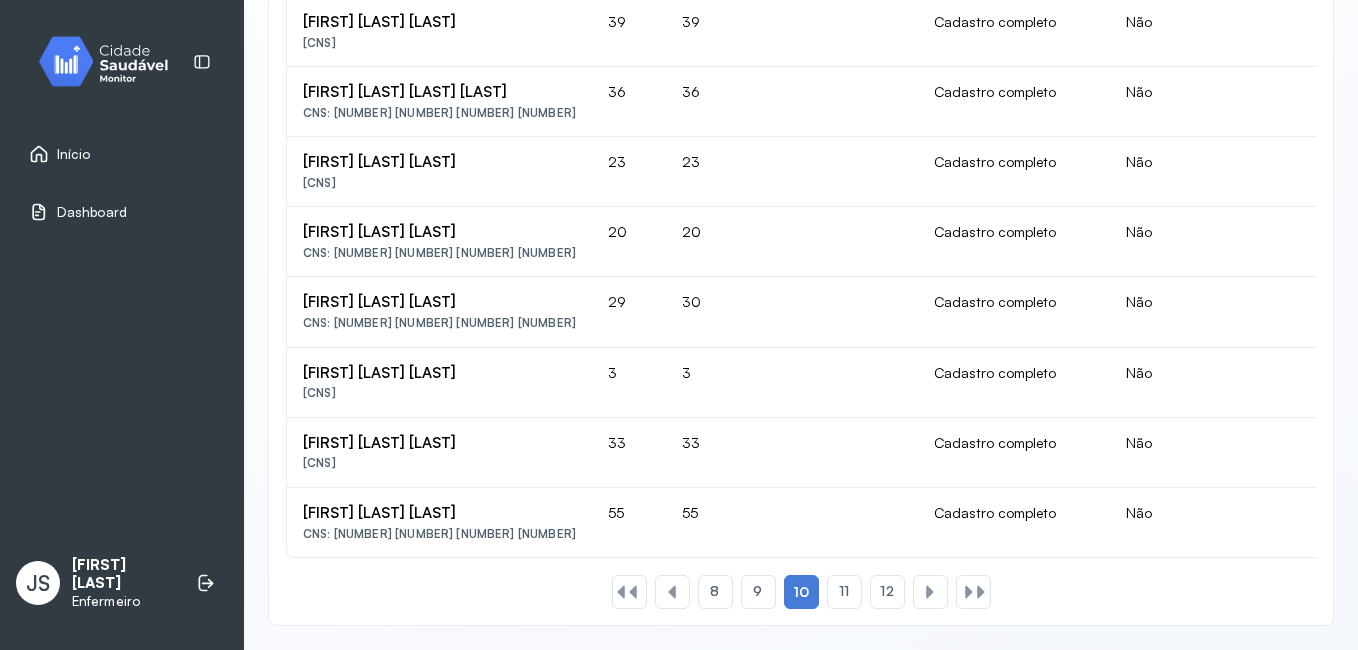 scroll, scrollTop: 1424, scrollLeft: 0, axis: vertical 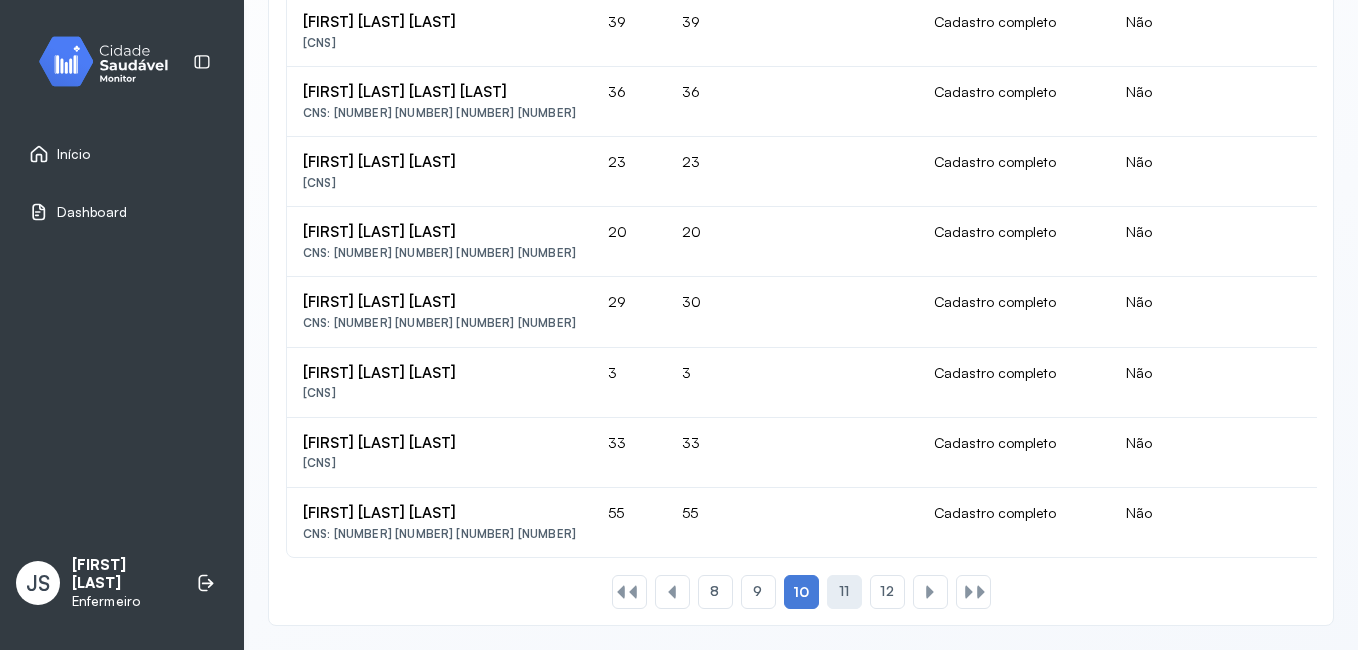 click on "11" 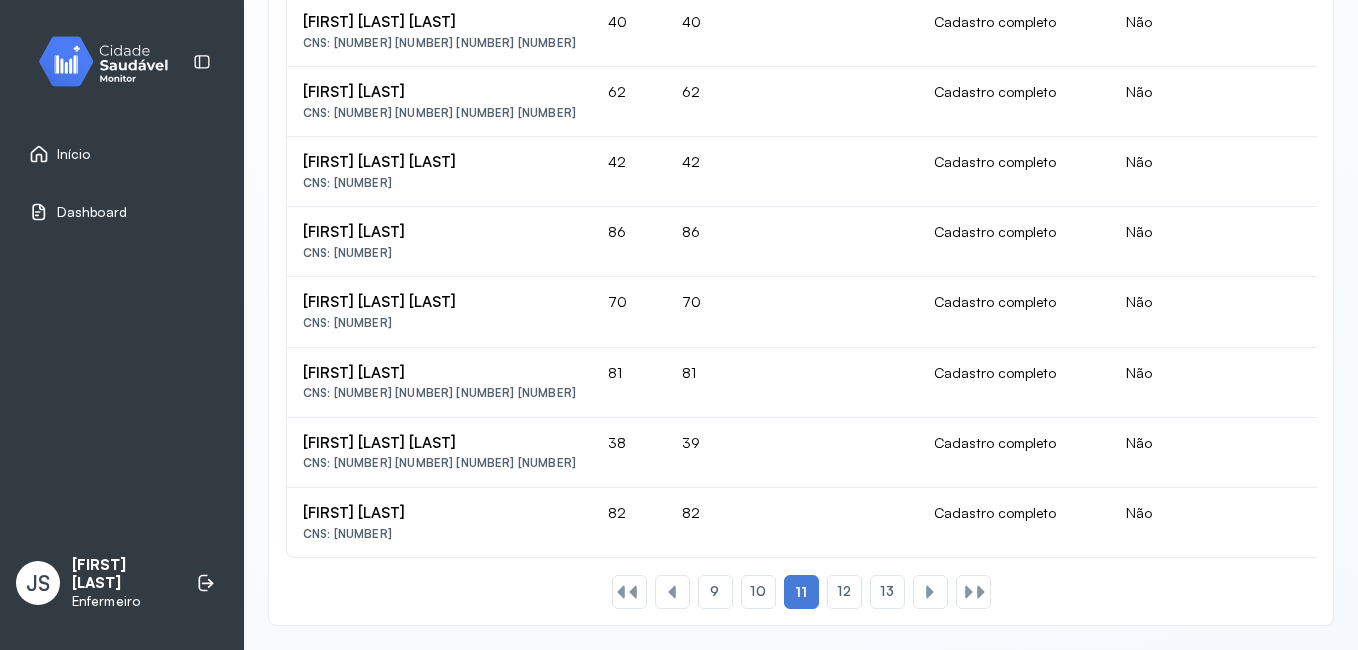 scroll, scrollTop: 1424, scrollLeft: 0, axis: vertical 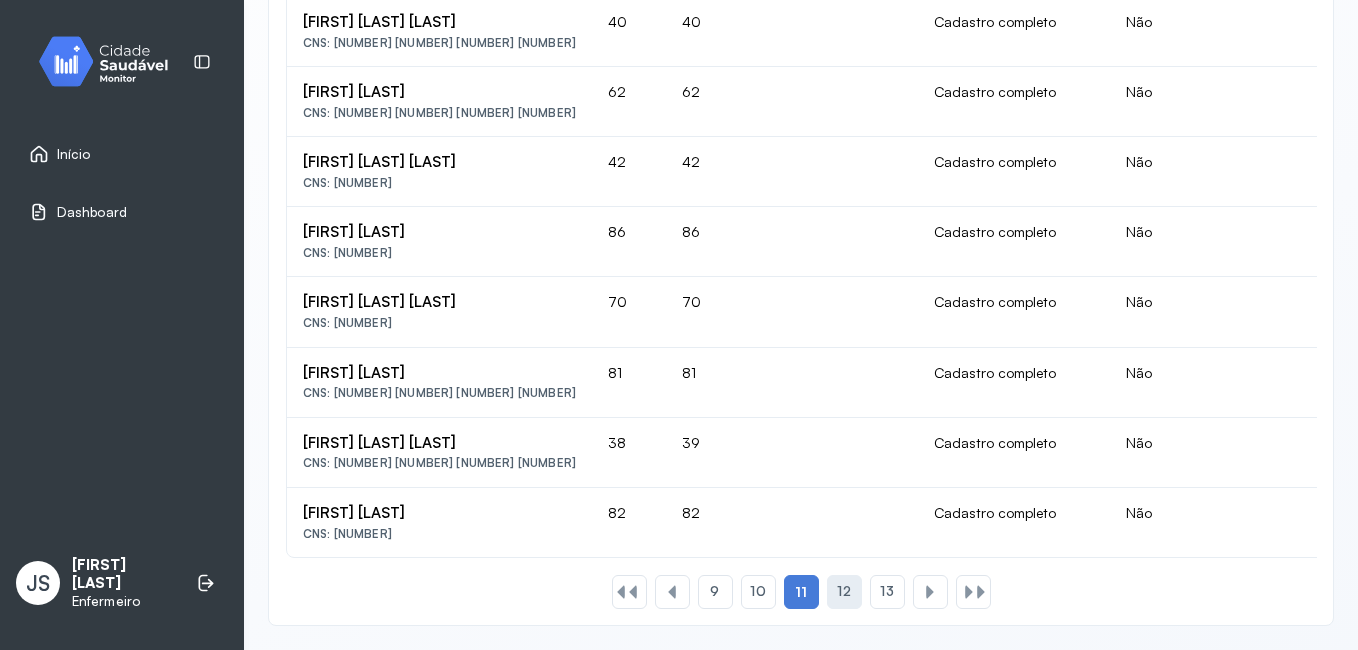 click on "12" at bounding box center (843, 591) 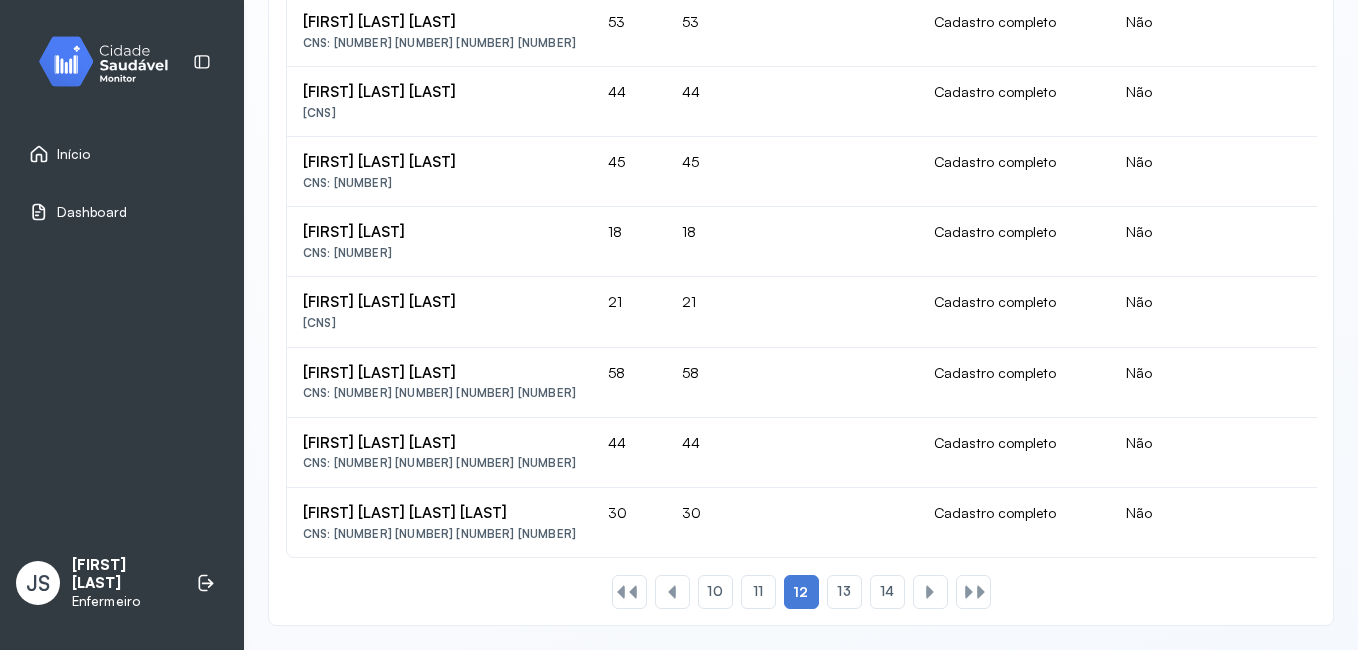scroll, scrollTop: 1424, scrollLeft: 0, axis: vertical 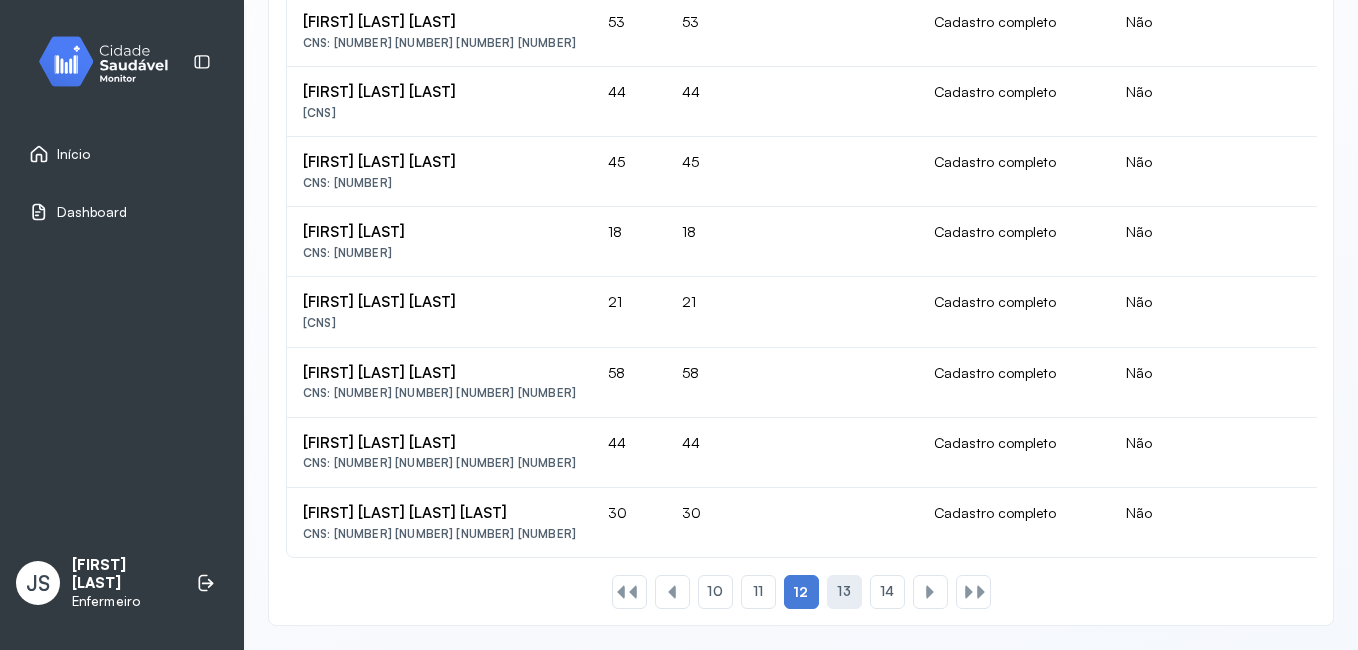 click on "13" at bounding box center (843, 591) 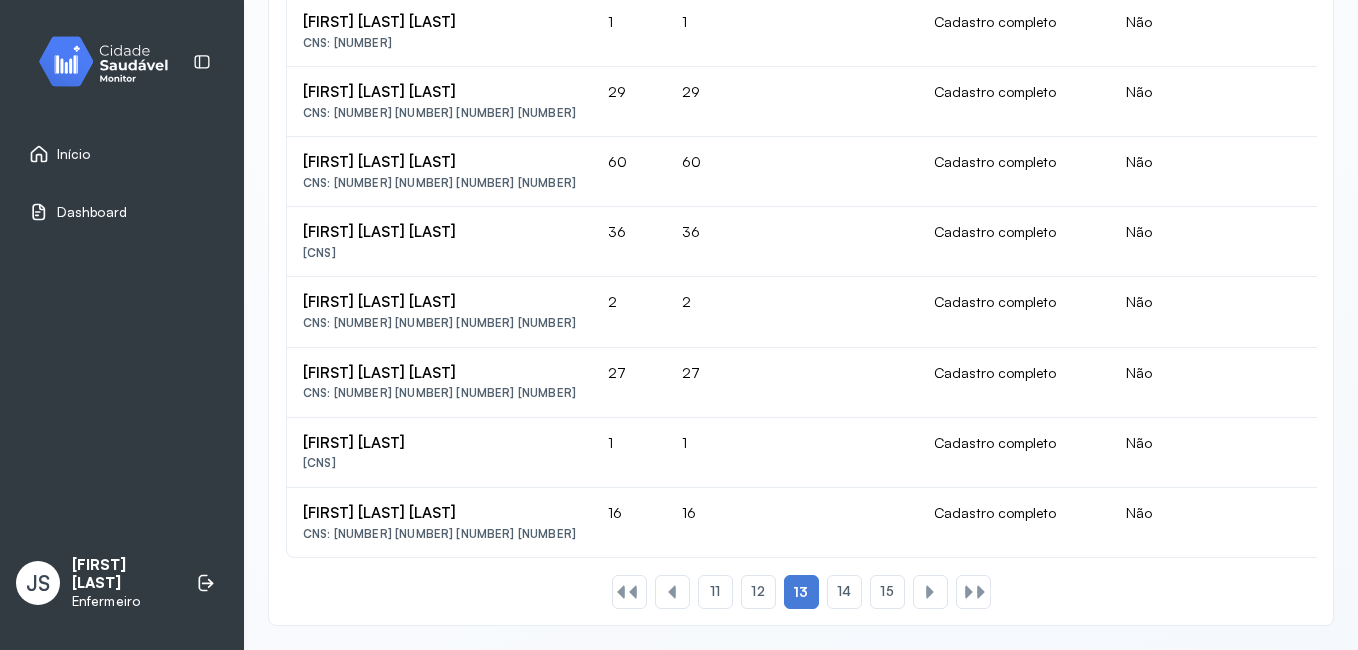 scroll, scrollTop: 1424, scrollLeft: 0, axis: vertical 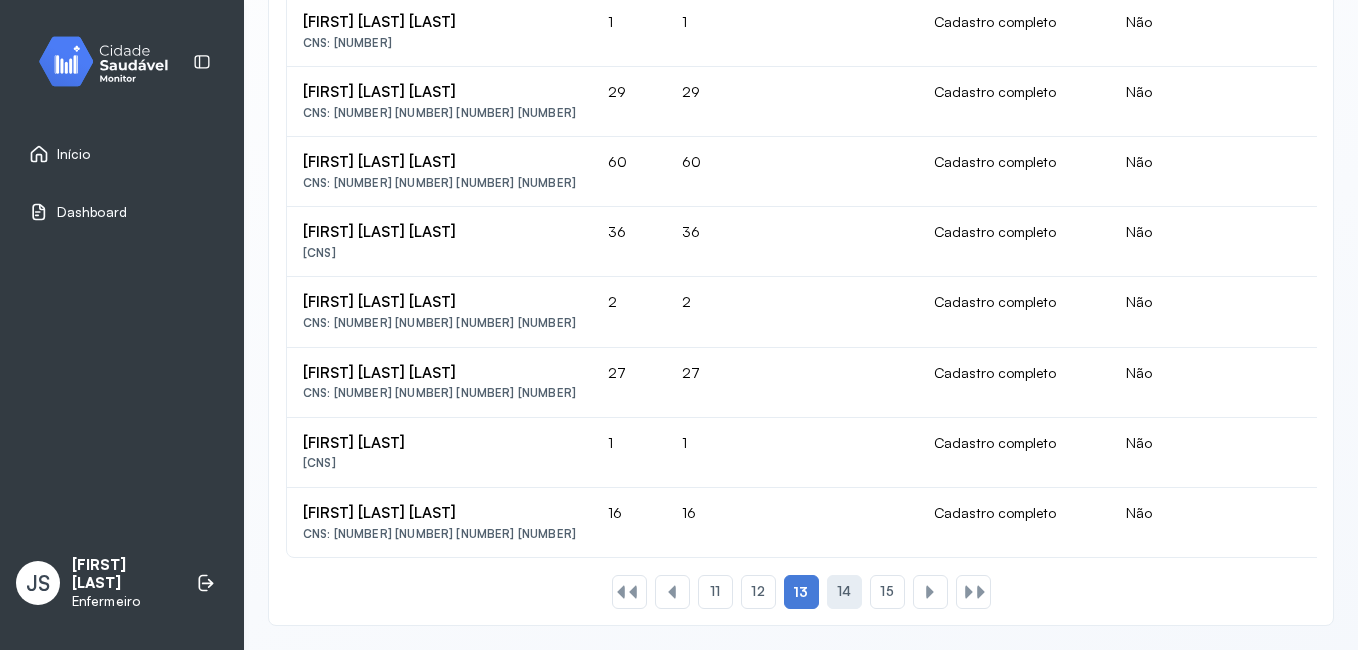 click on "14" at bounding box center (844, 591) 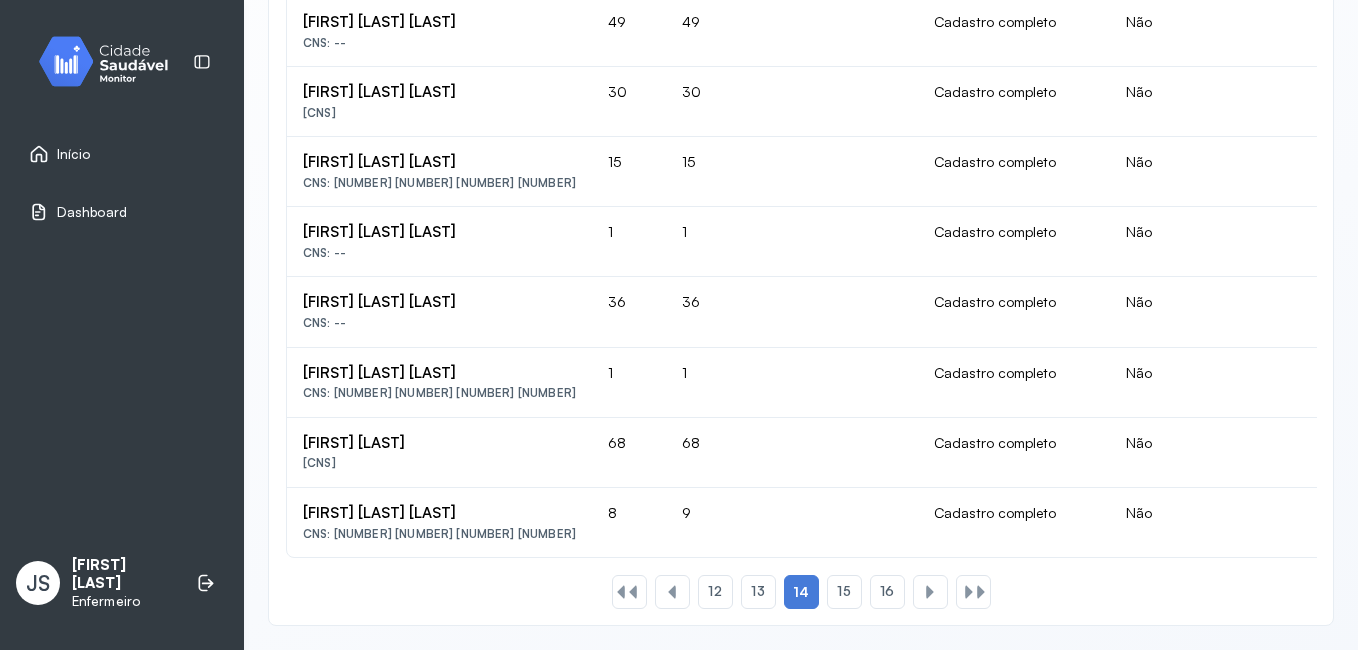 scroll, scrollTop: 1424, scrollLeft: 0, axis: vertical 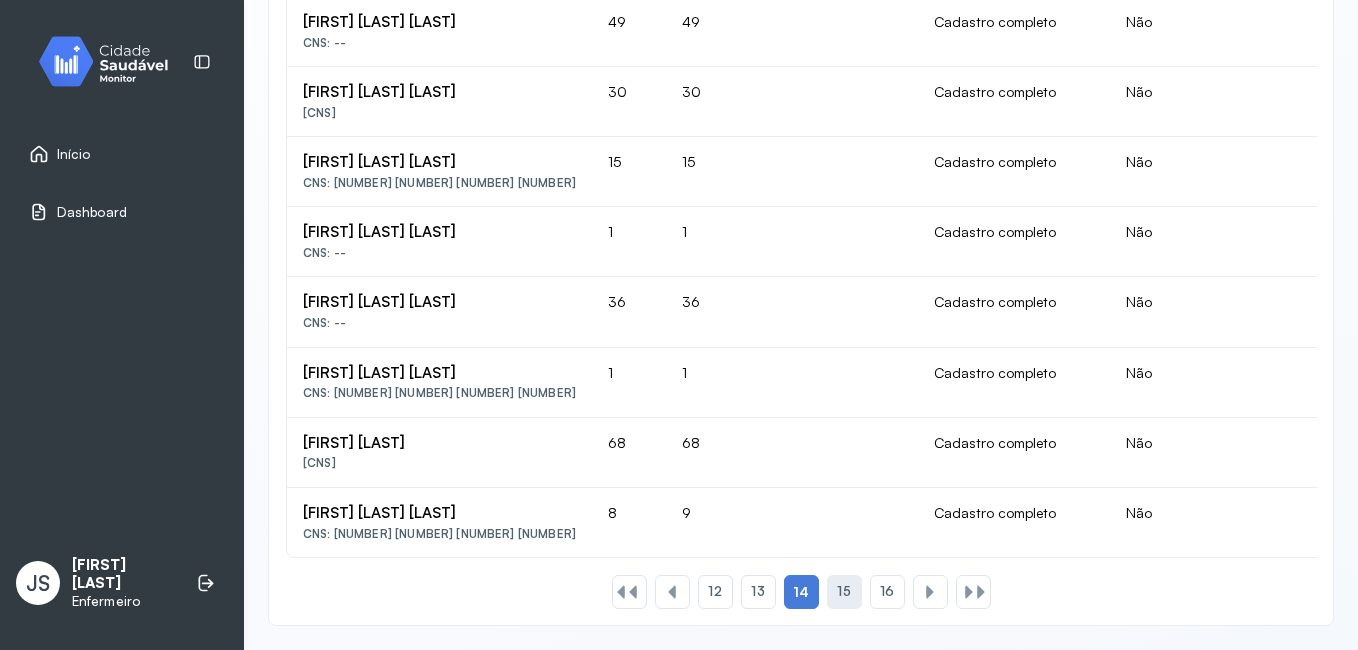 click on "15" 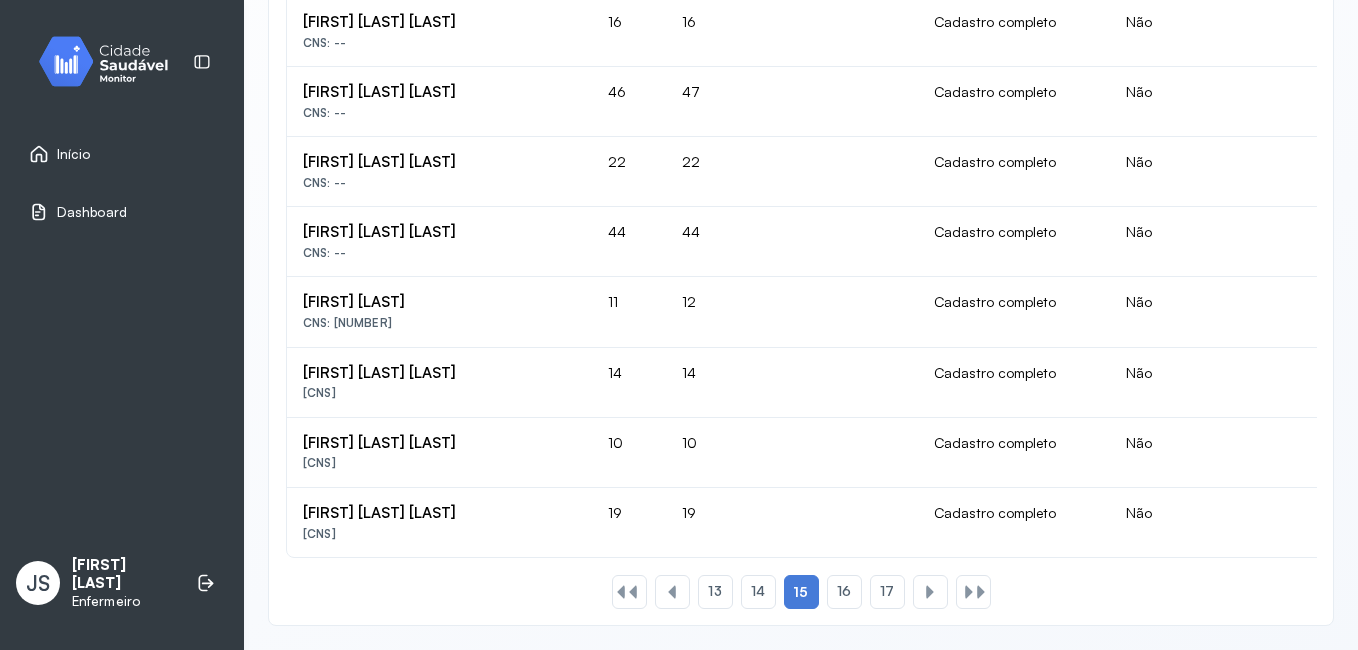 scroll, scrollTop: 1424, scrollLeft: 0, axis: vertical 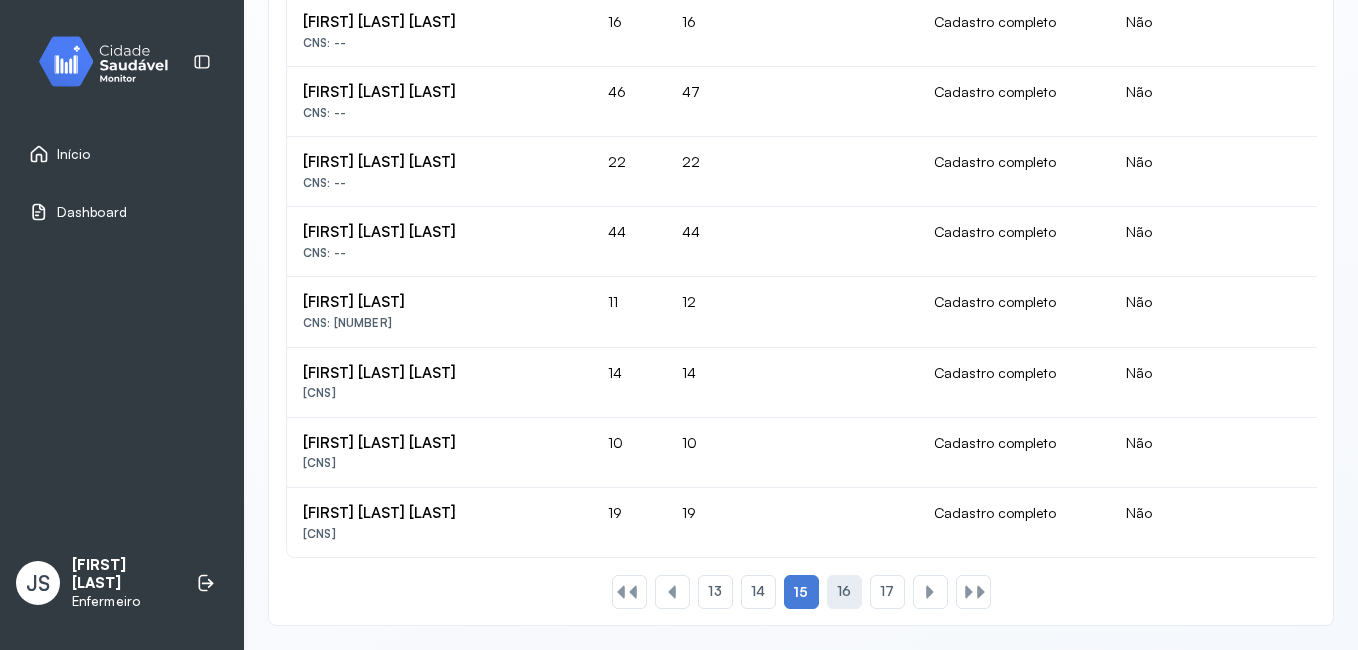 click on "16" 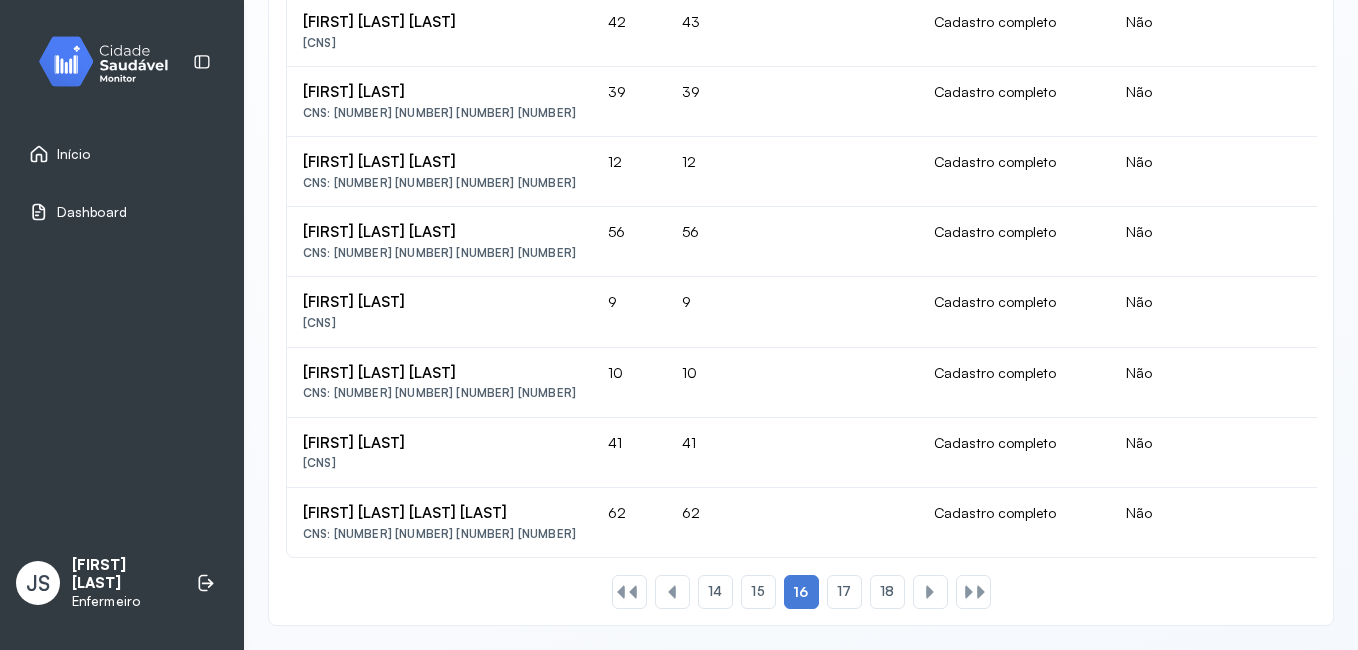 scroll, scrollTop: 1424, scrollLeft: 0, axis: vertical 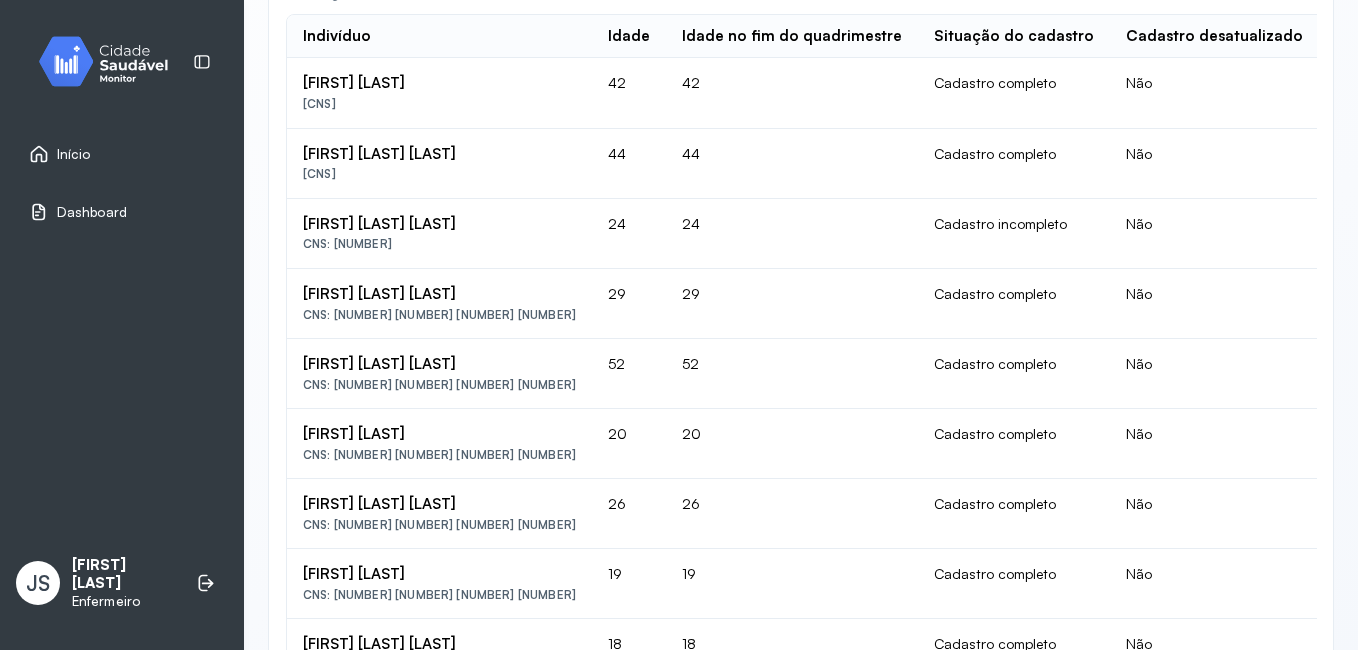 drag, startPoint x: 468, startPoint y: 221, endPoint x: 300, endPoint y: 225, distance: 168.0476 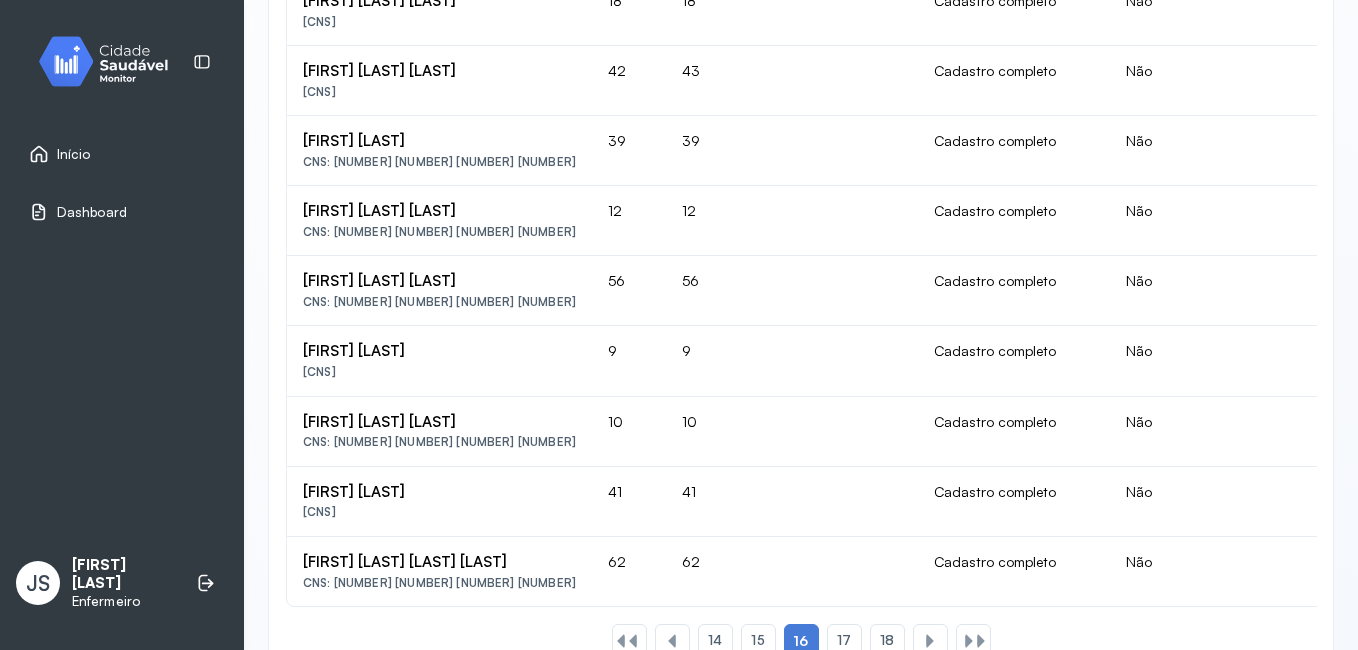 scroll, scrollTop: 1424, scrollLeft: 0, axis: vertical 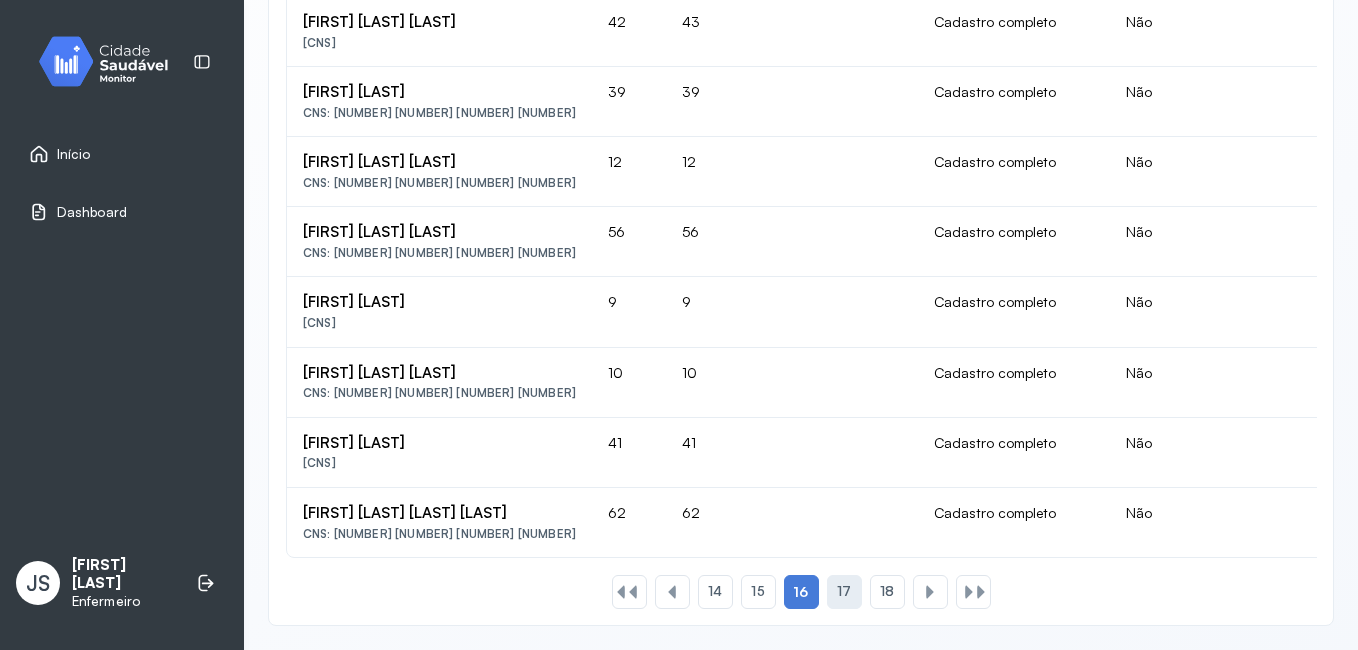 click on "17" 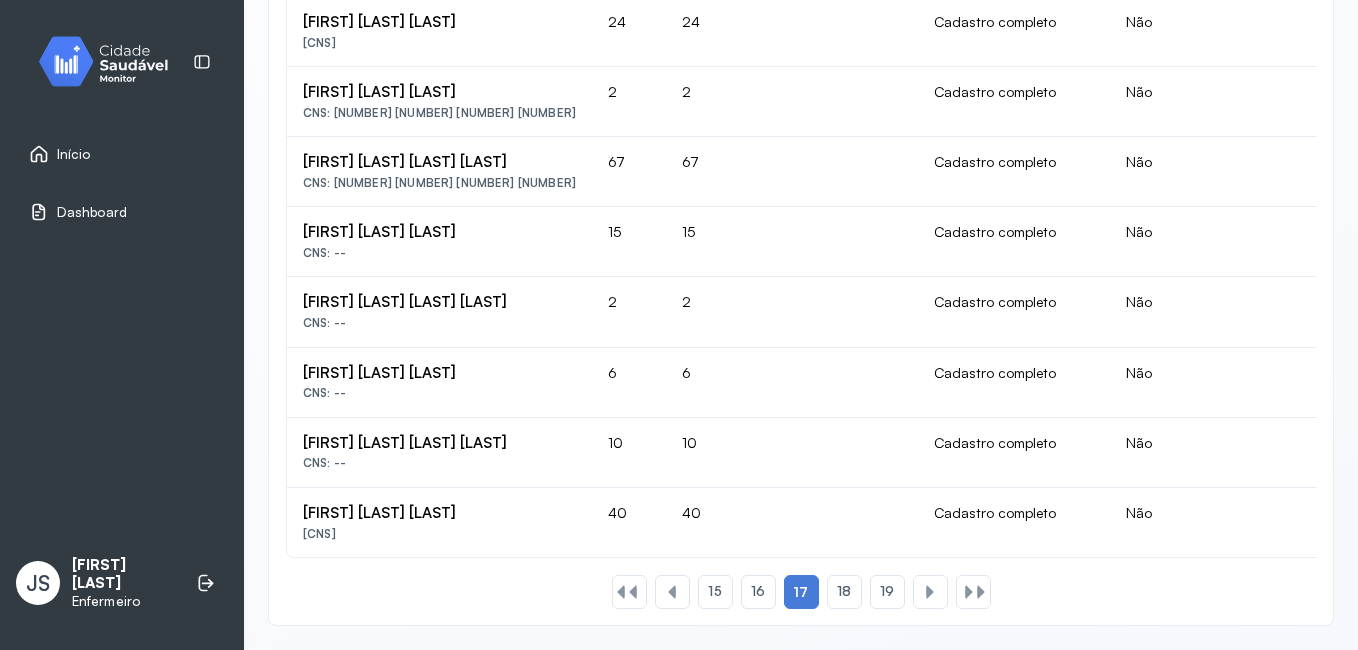 scroll, scrollTop: 1424, scrollLeft: 0, axis: vertical 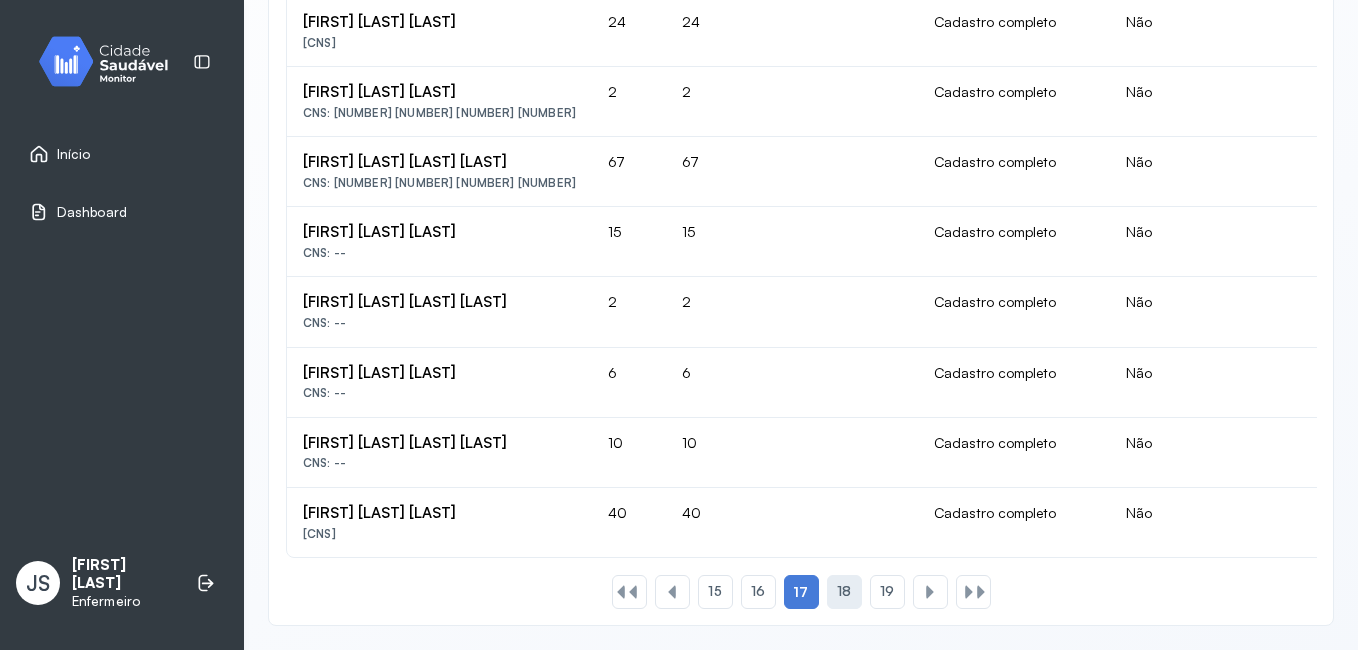 click on "18" 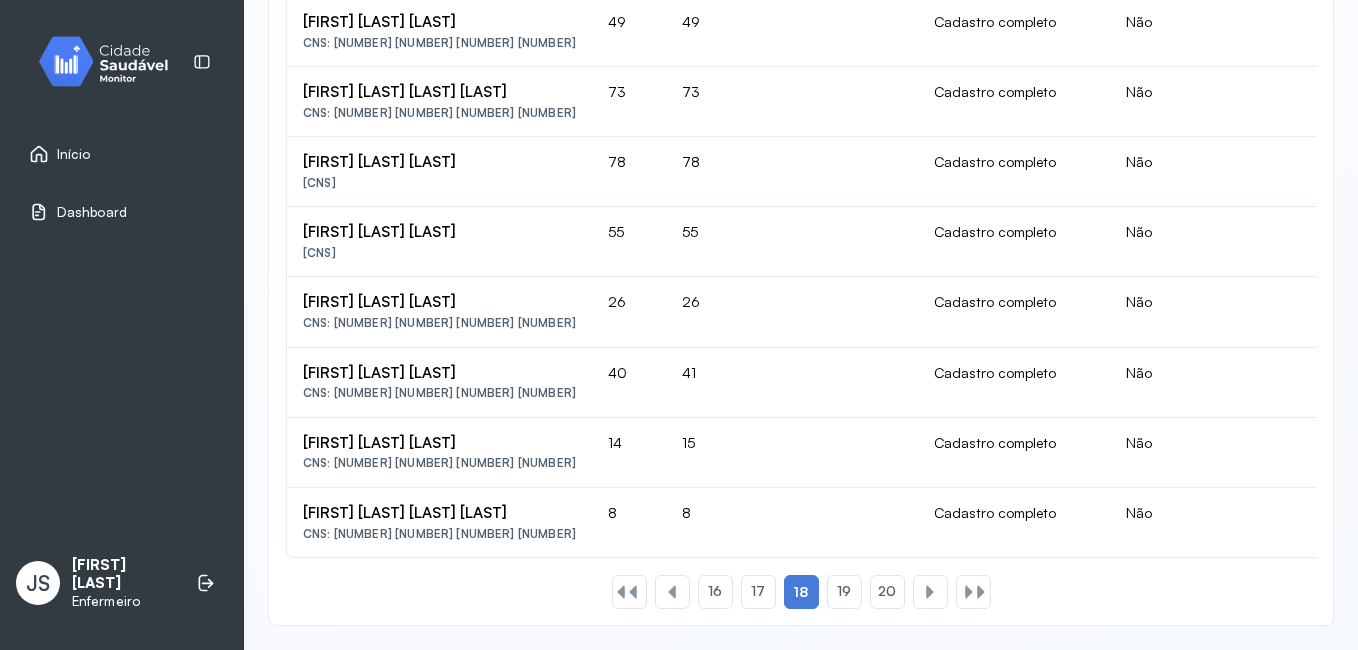scroll, scrollTop: 1424, scrollLeft: 0, axis: vertical 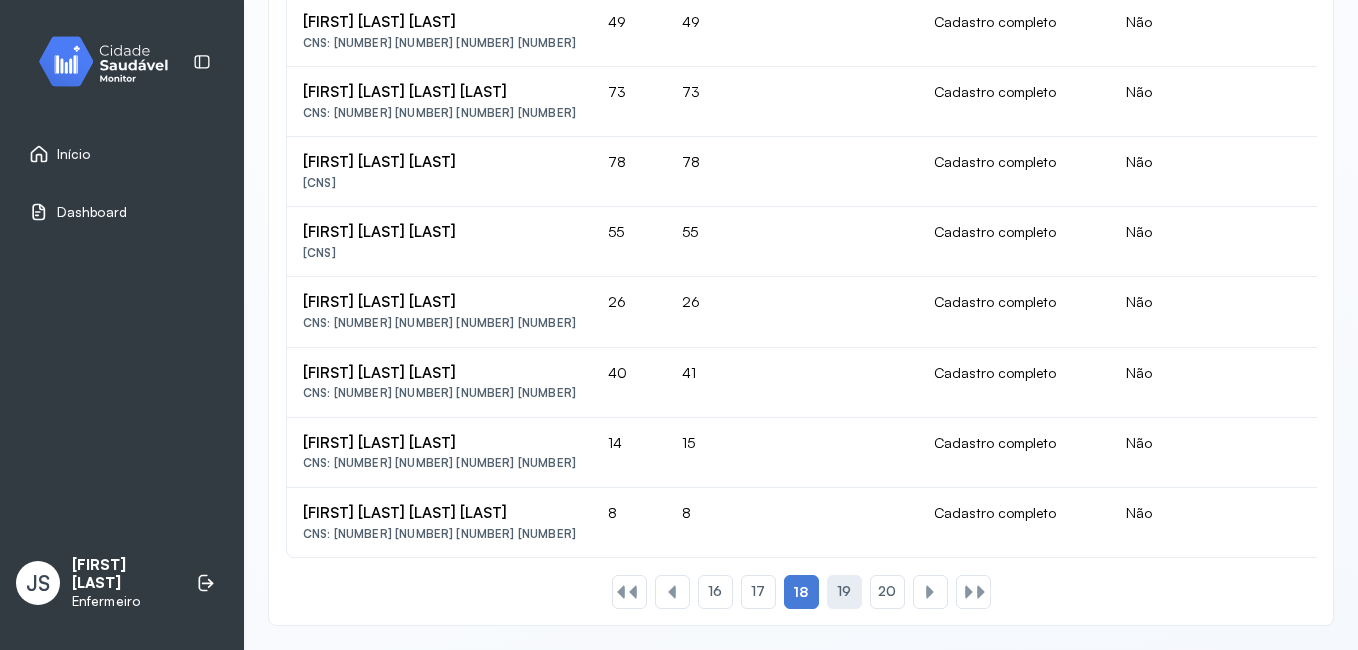 click on "19" at bounding box center [844, 591] 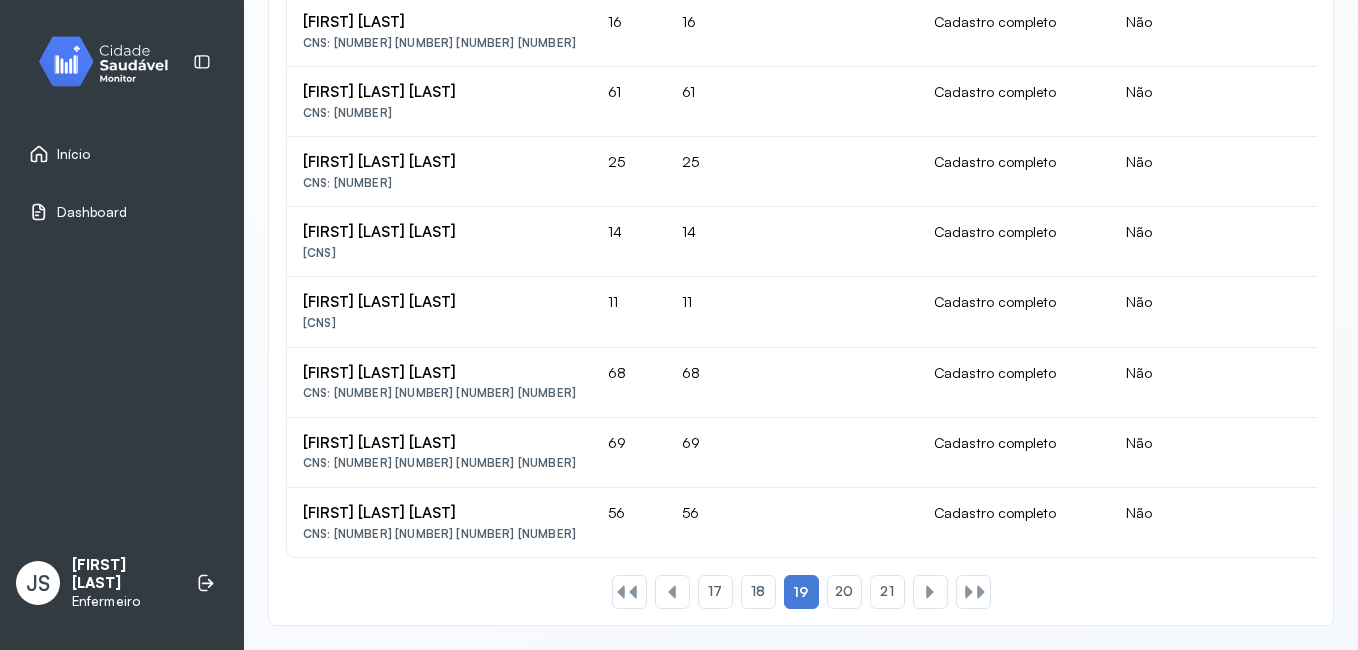 scroll, scrollTop: 1424, scrollLeft: 0, axis: vertical 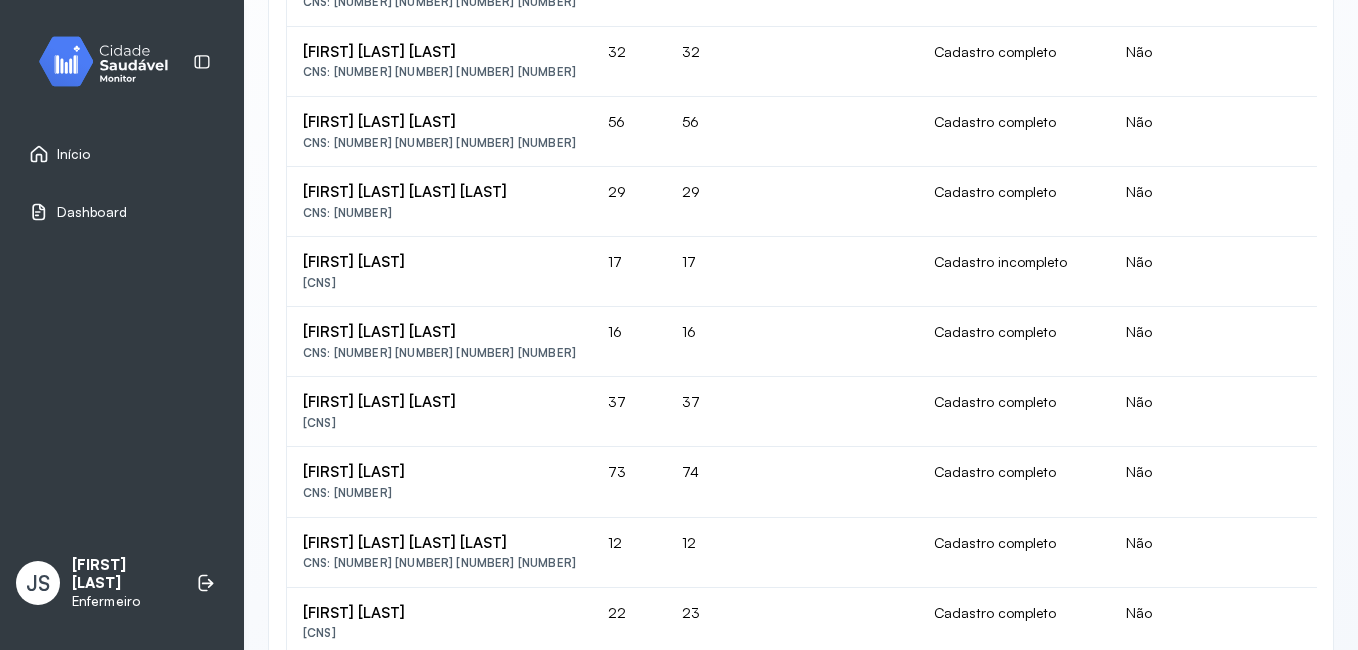 drag, startPoint x: 439, startPoint y: 267, endPoint x: 305, endPoint y: 258, distance: 134.3019 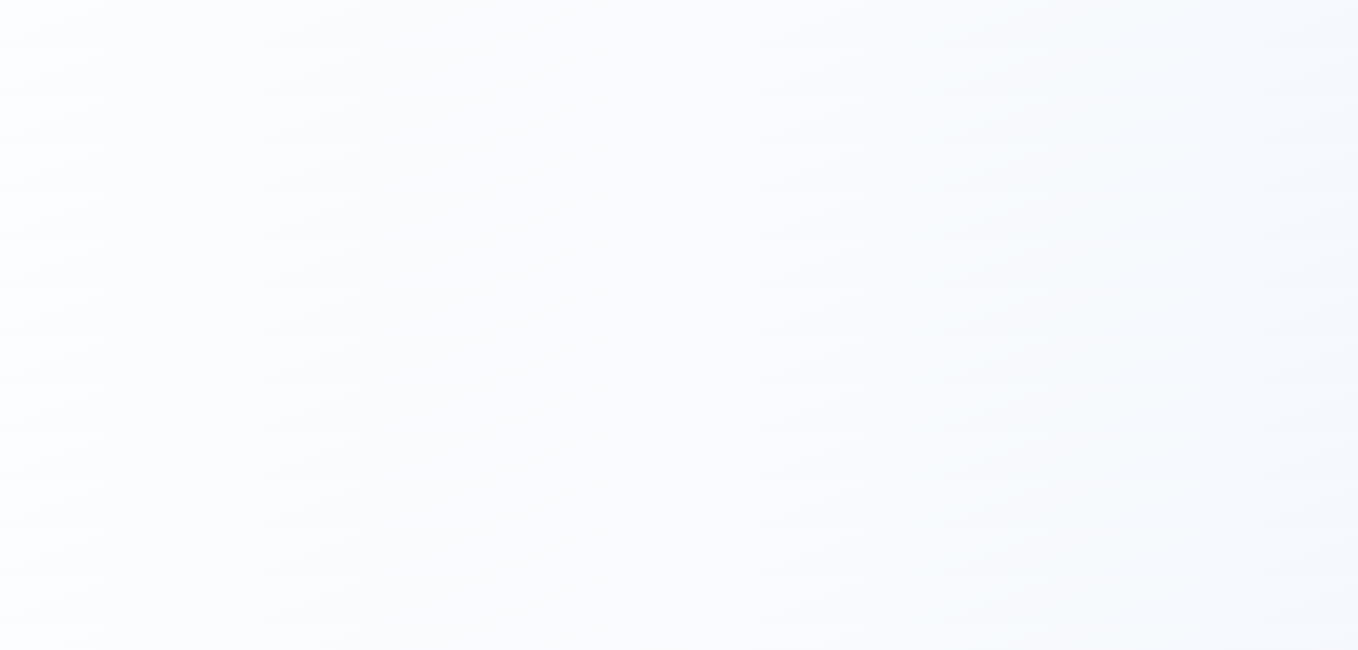 scroll, scrollTop: 0, scrollLeft: 0, axis: both 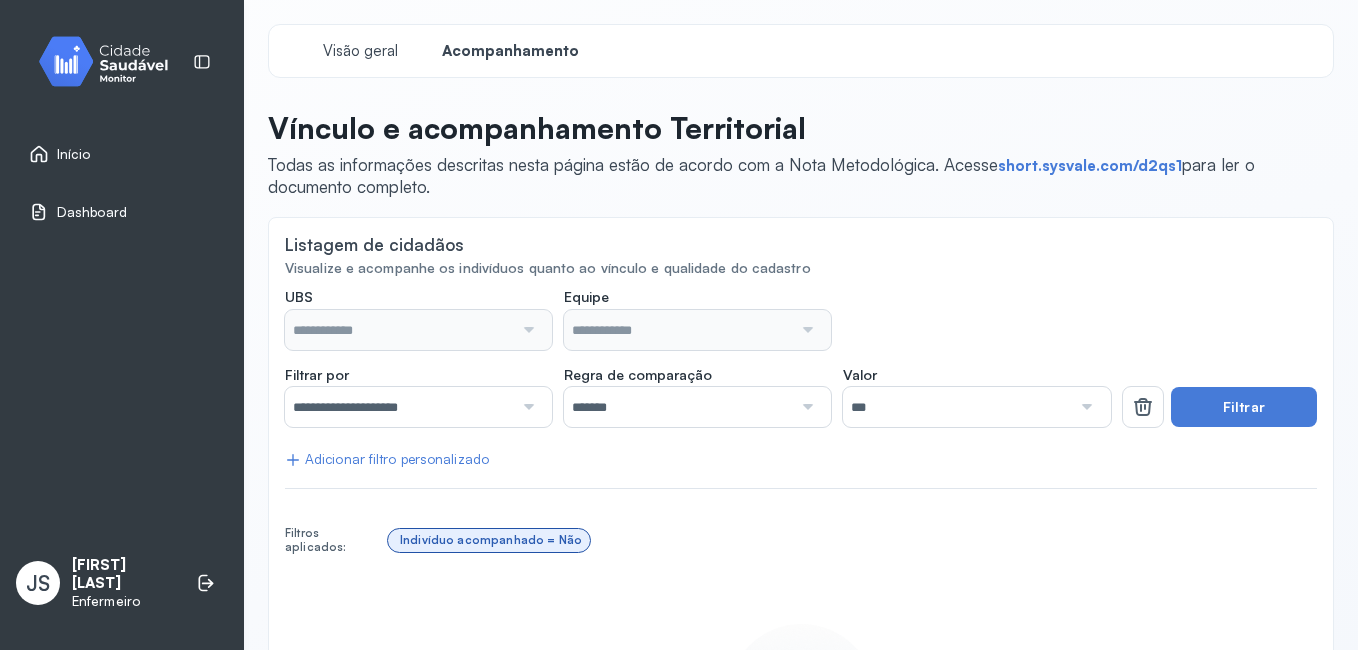 type on "**********" 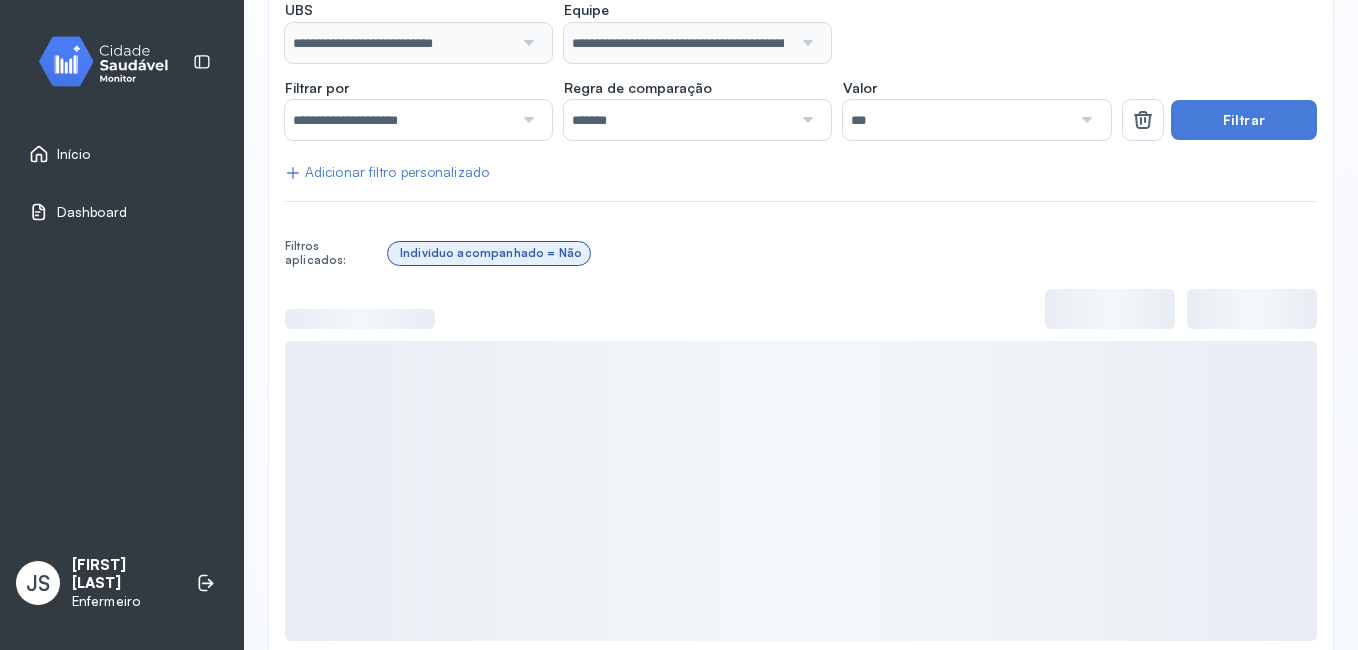 scroll, scrollTop: 319, scrollLeft: 0, axis: vertical 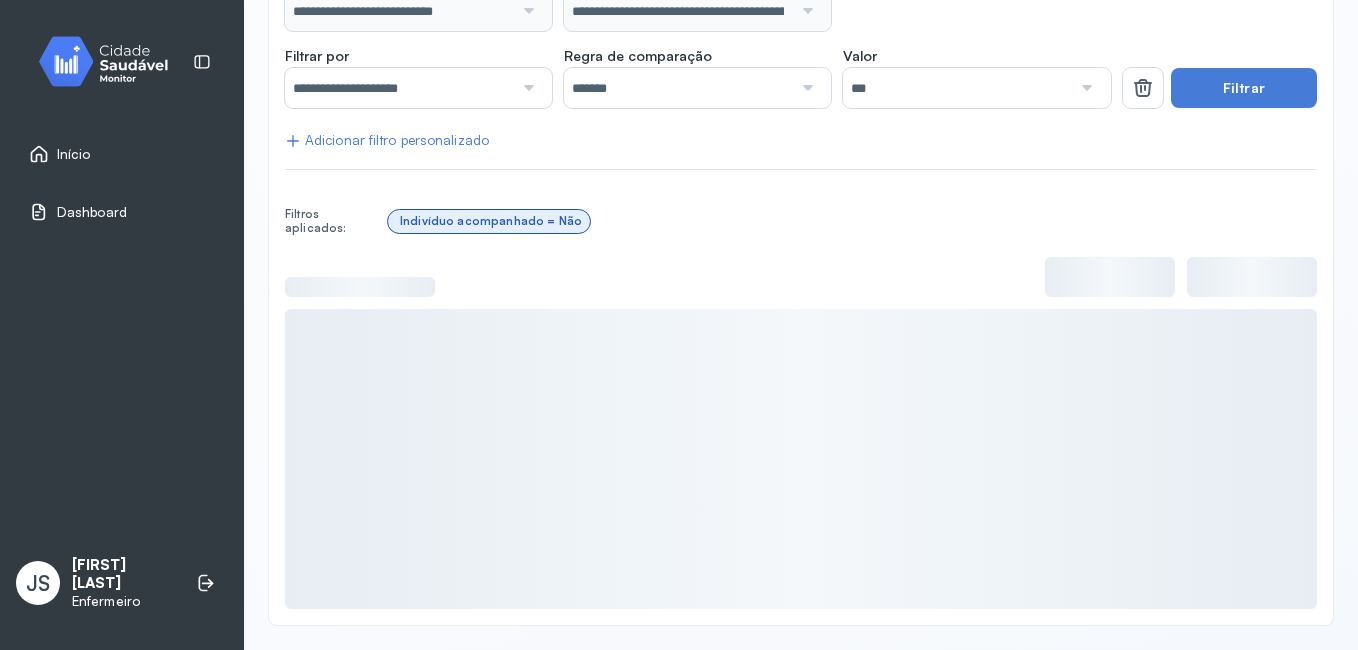 click 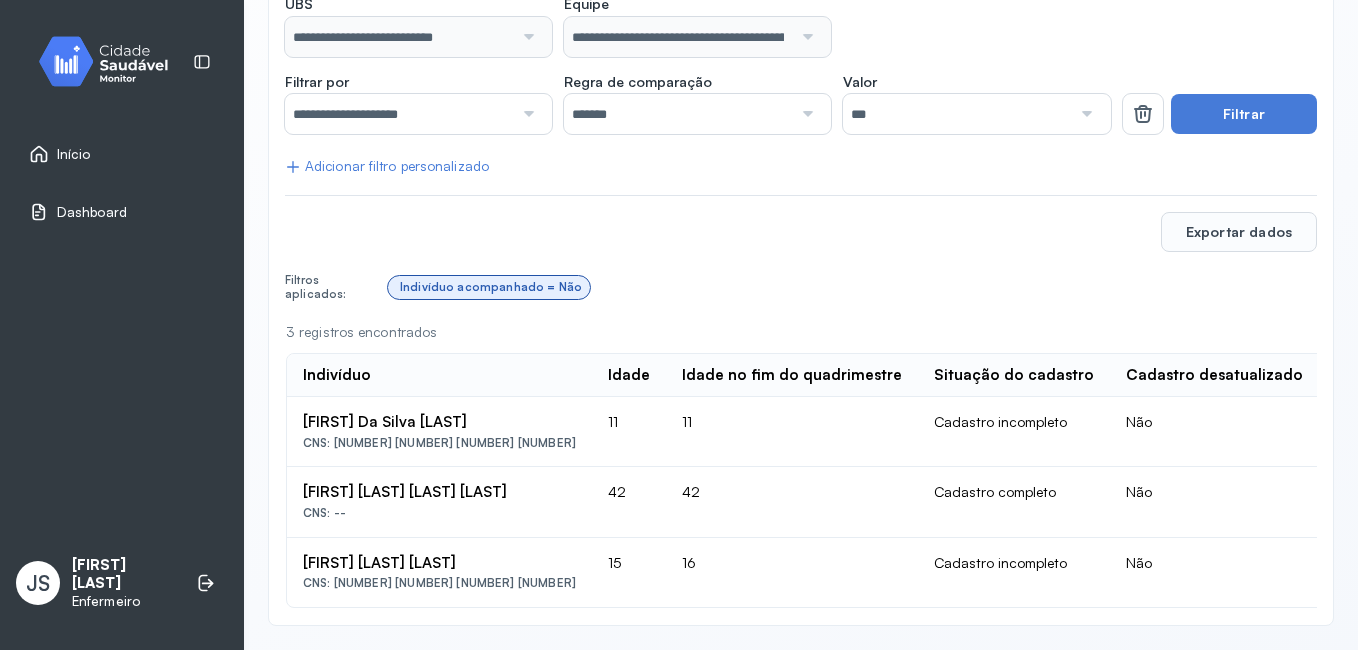 scroll, scrollTop: 299, scrollLeft: 0, axis: vertical 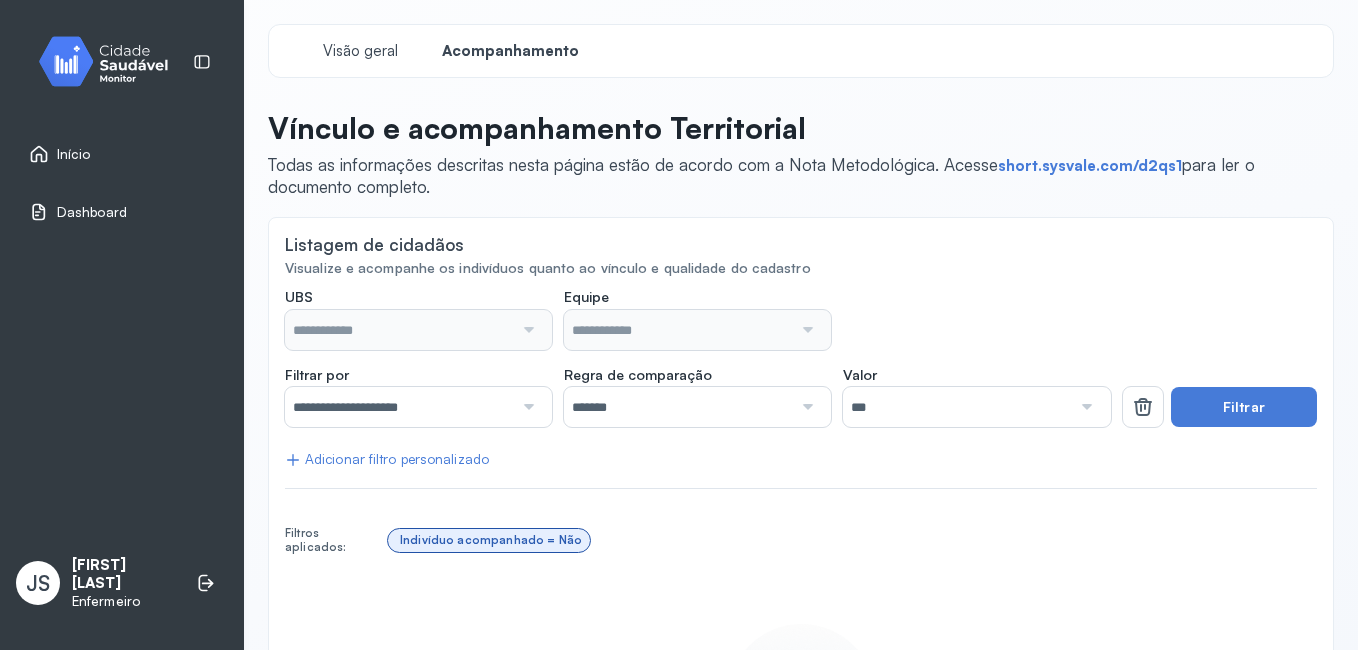type on "**********" 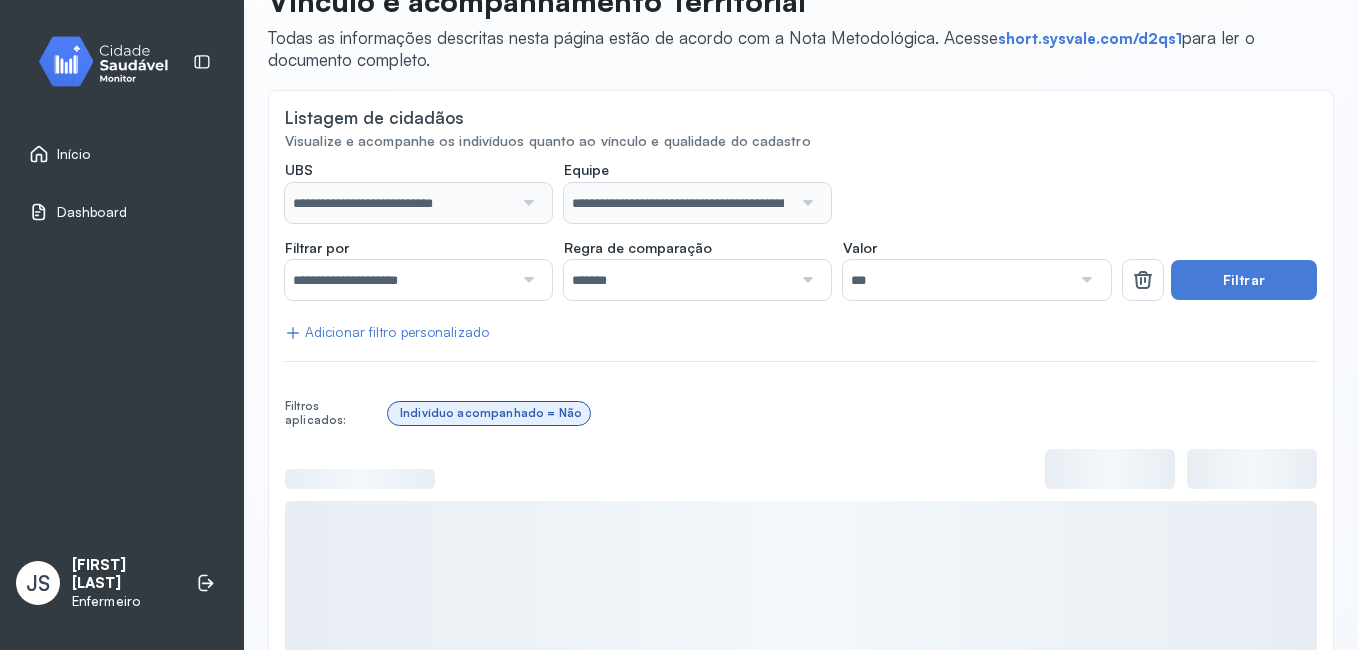 scroll, scrollTop: 319, scrollLeft: 0, axis: vertical 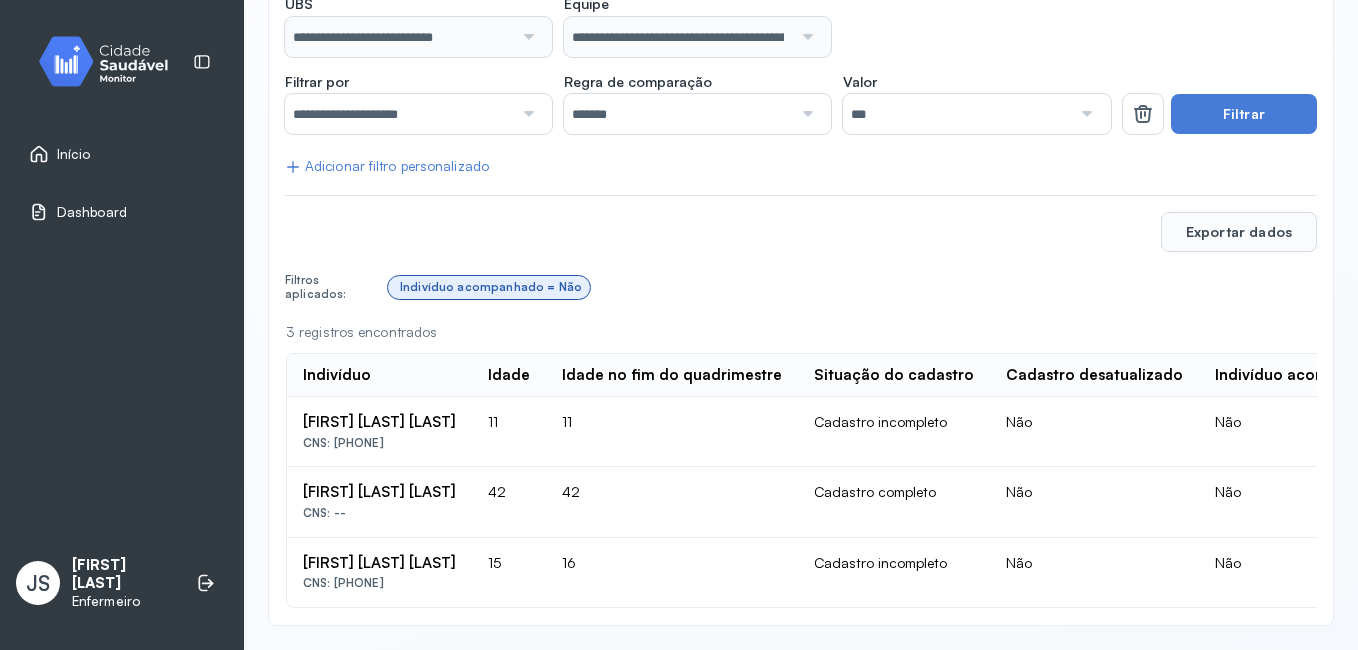 drag, startPoint x: 460, startPoint y: 397, endPoint x: 304, endPoint y: 401, distance: 156.05127 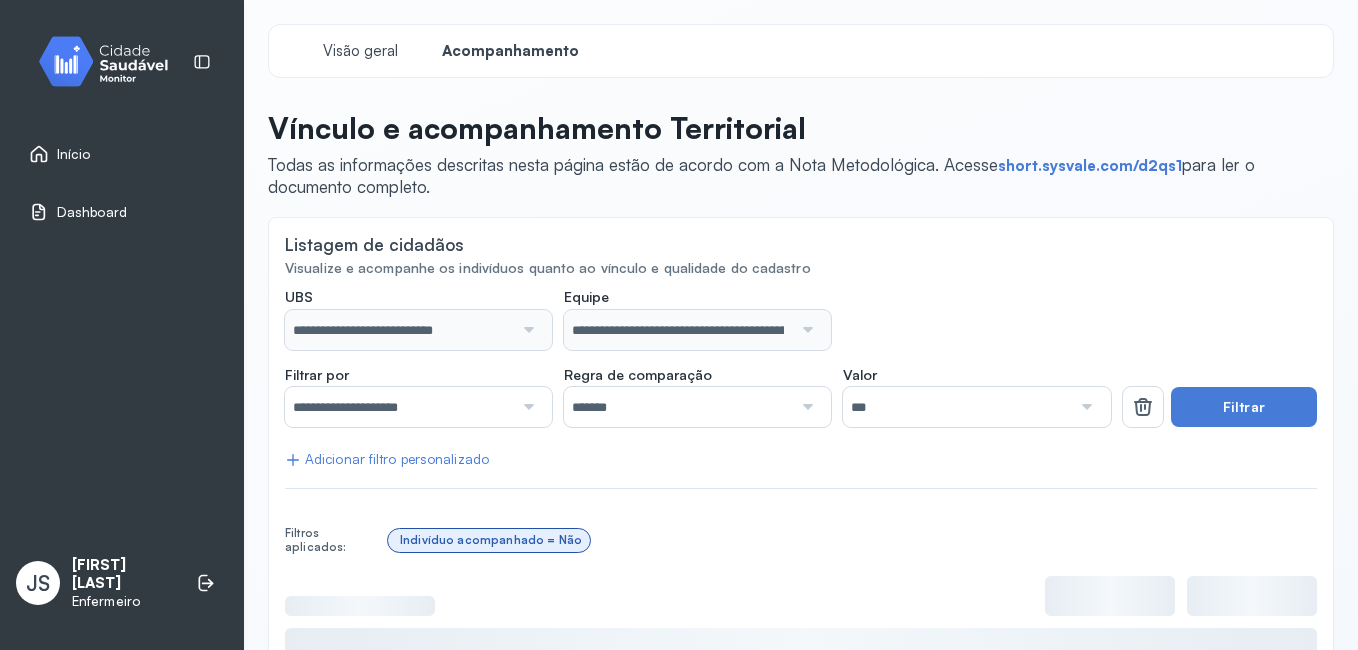 scroll, scrollTop: 0, scrollLeft: 0, axis: both 